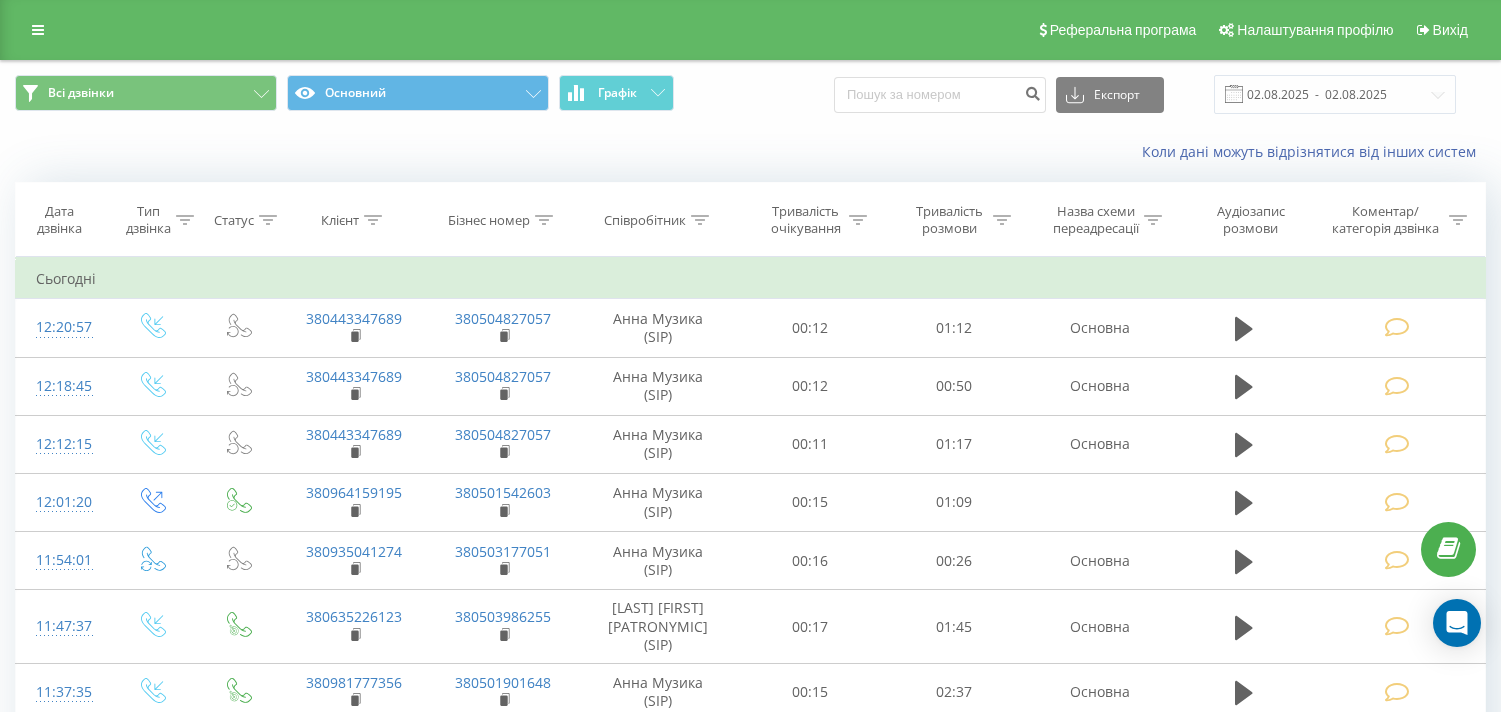 scroll, scrollTop: 0, scrollLeft: 0, axis: both 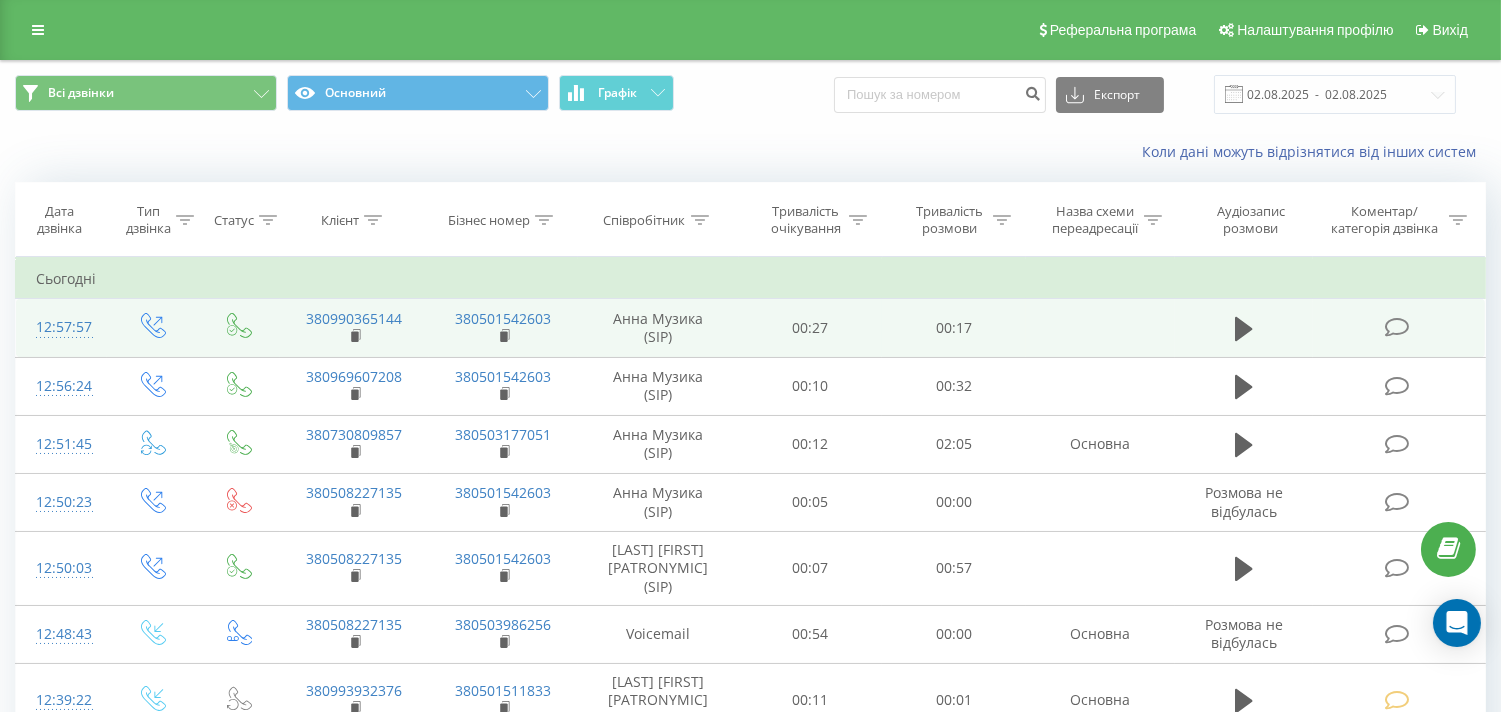 click at bounding box center [1396, 327] 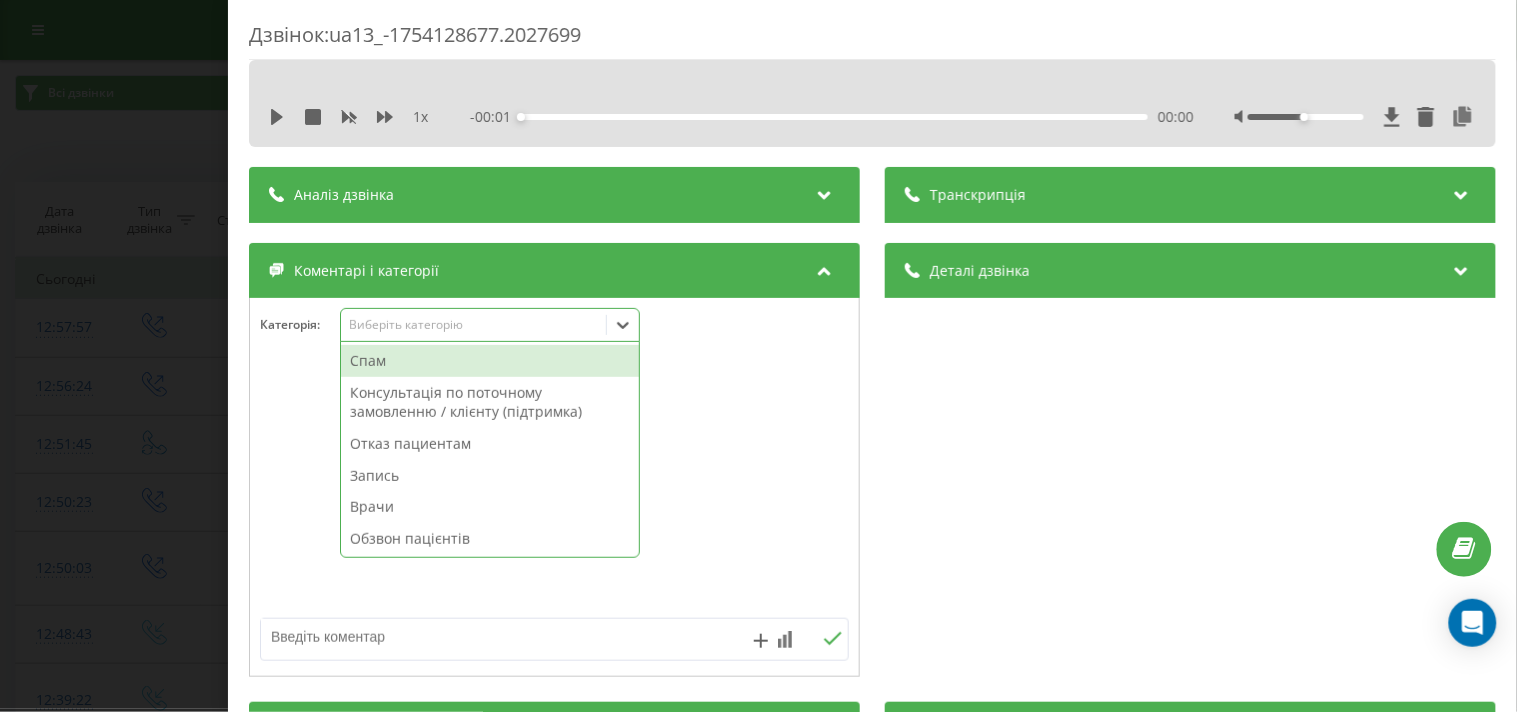 drag, startPoint x: 486, startPoint y: 327, endPoint x: 468, endPoint y: 354, distance: 32.449963 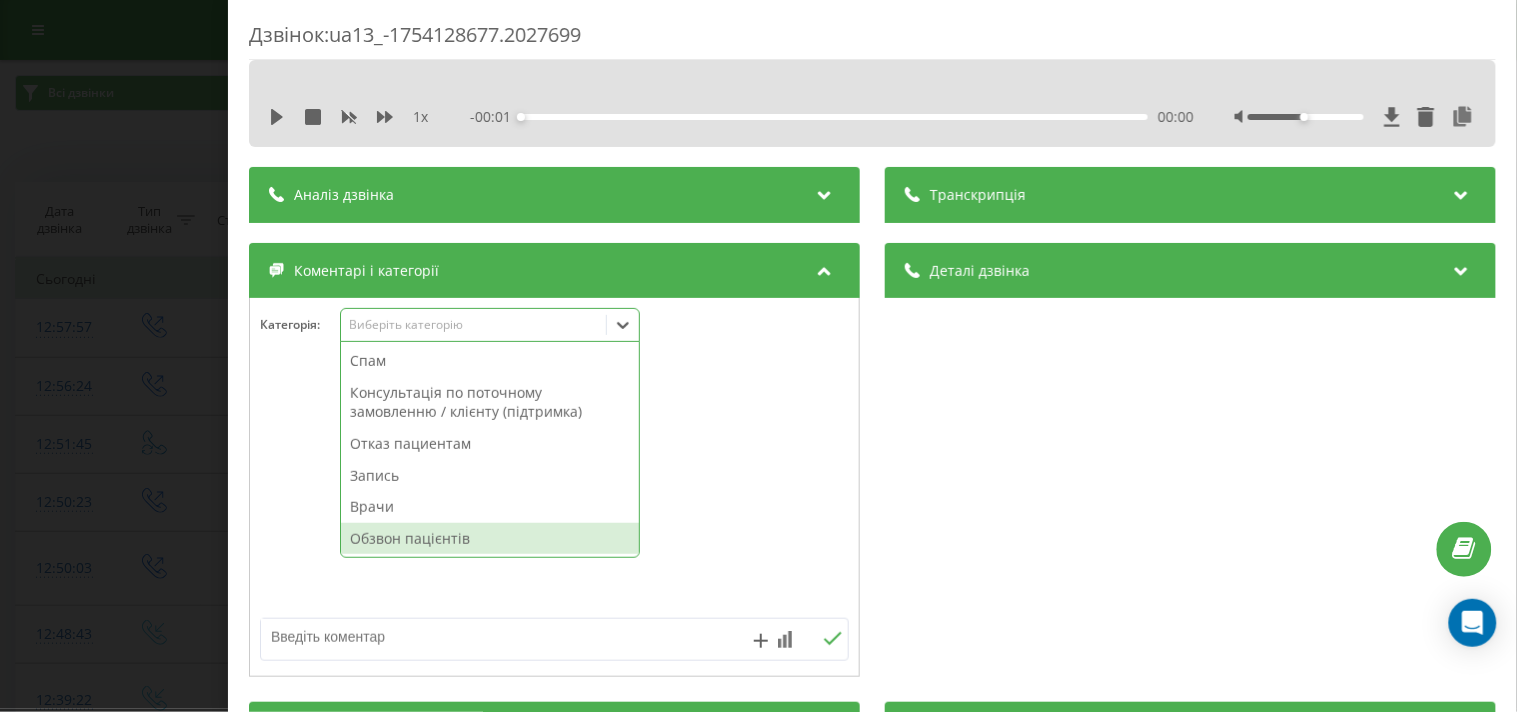 click on "Обзвон пацієнтів" at bounding box center (490, 539) 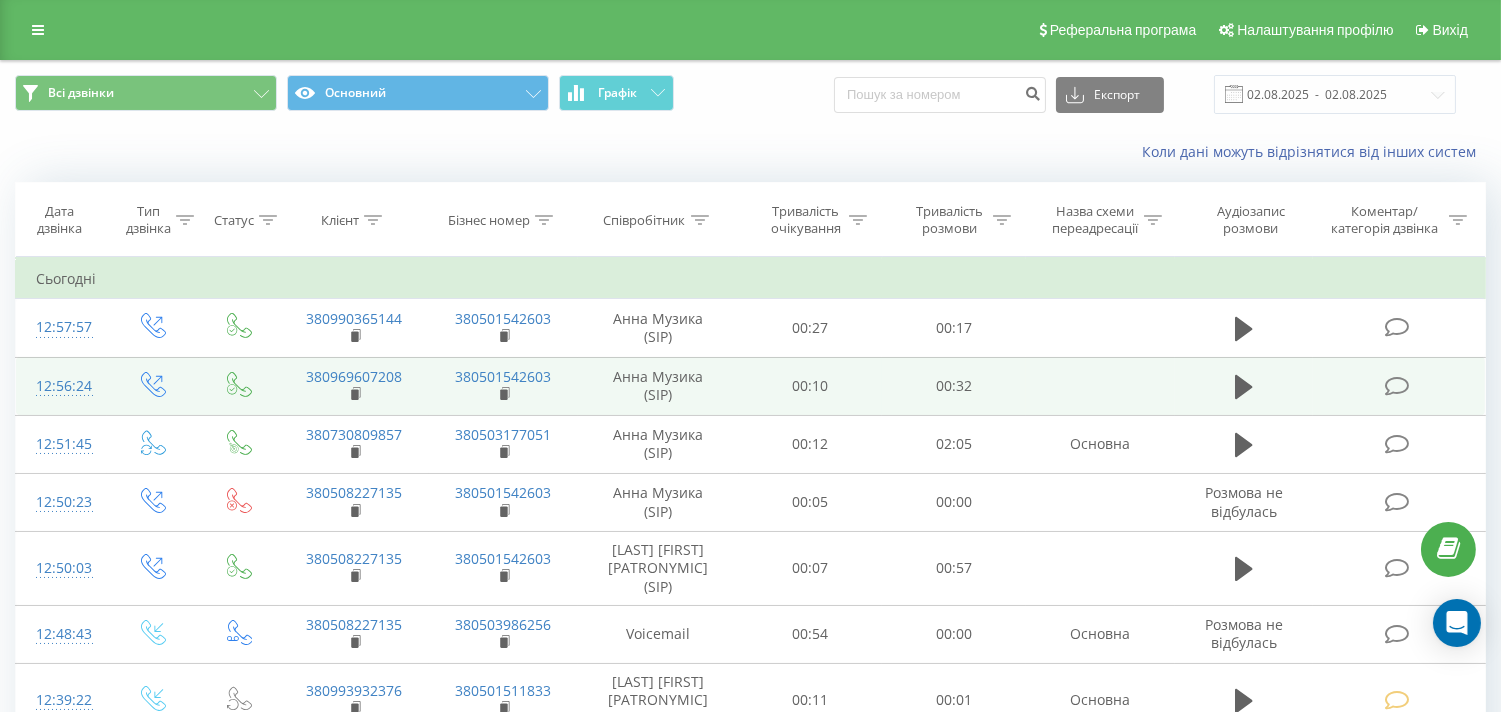 click at bounding box center [1399, 386] 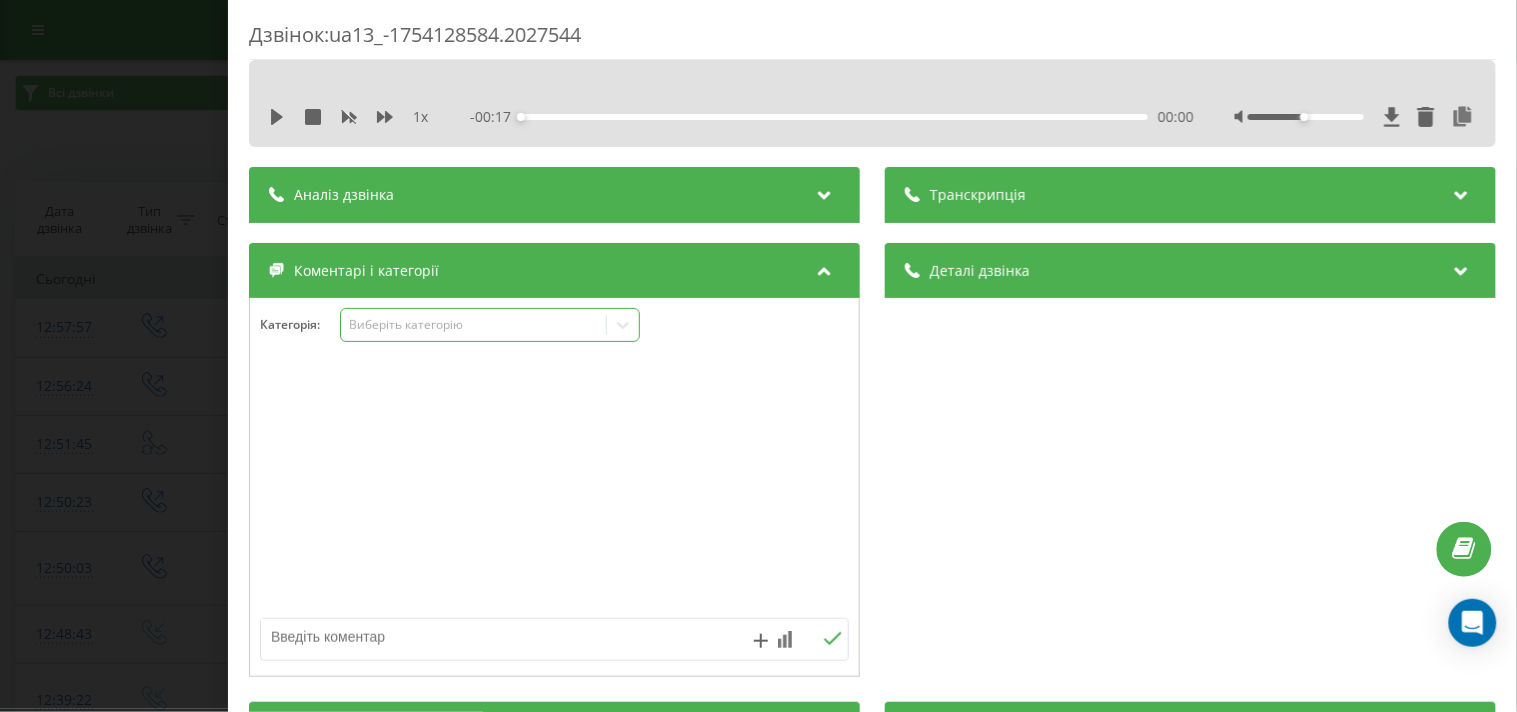 click on "Виберіть категорію" at bounding box center (473, 325) 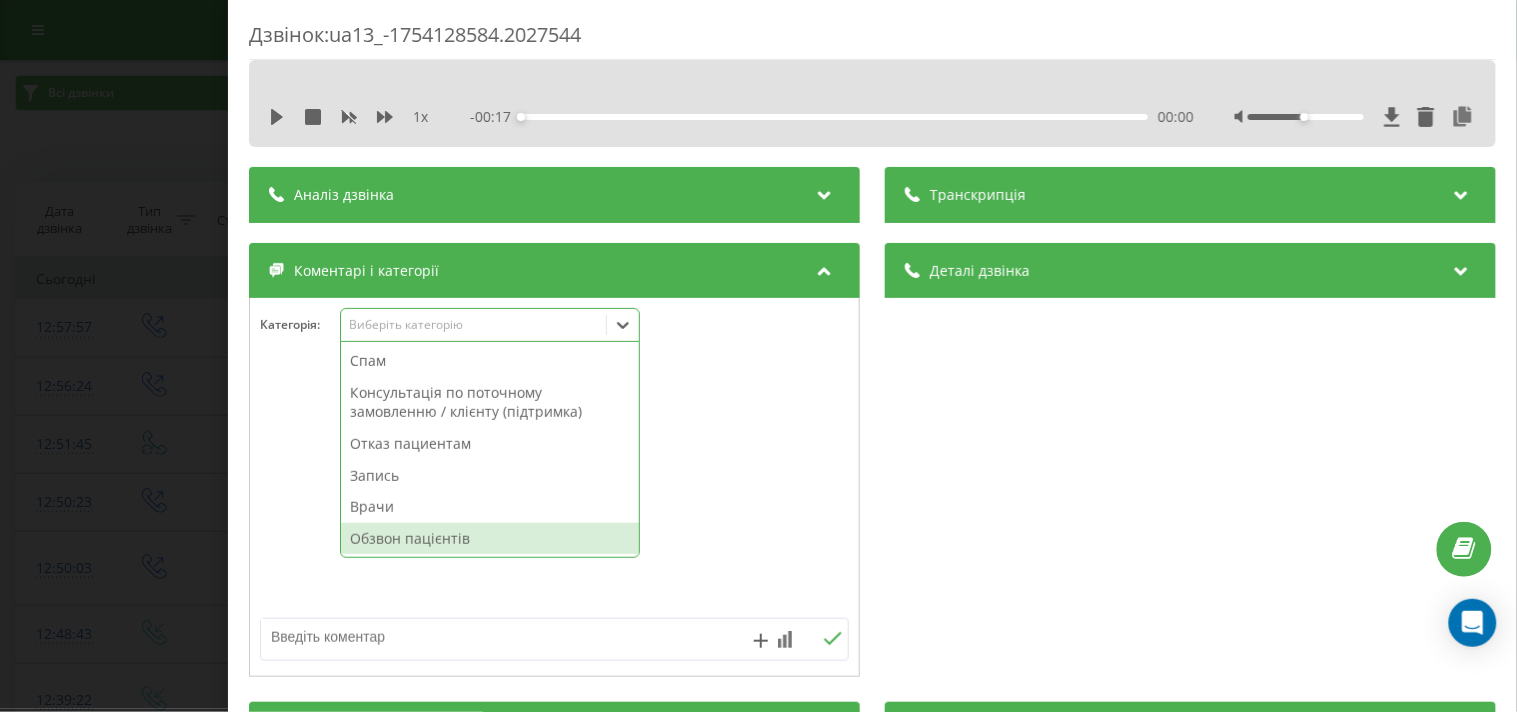 drag, startPoint x: 476, startPoint y: 538, endPoint x: 115, endPoint y: 162, distance: 521.2456 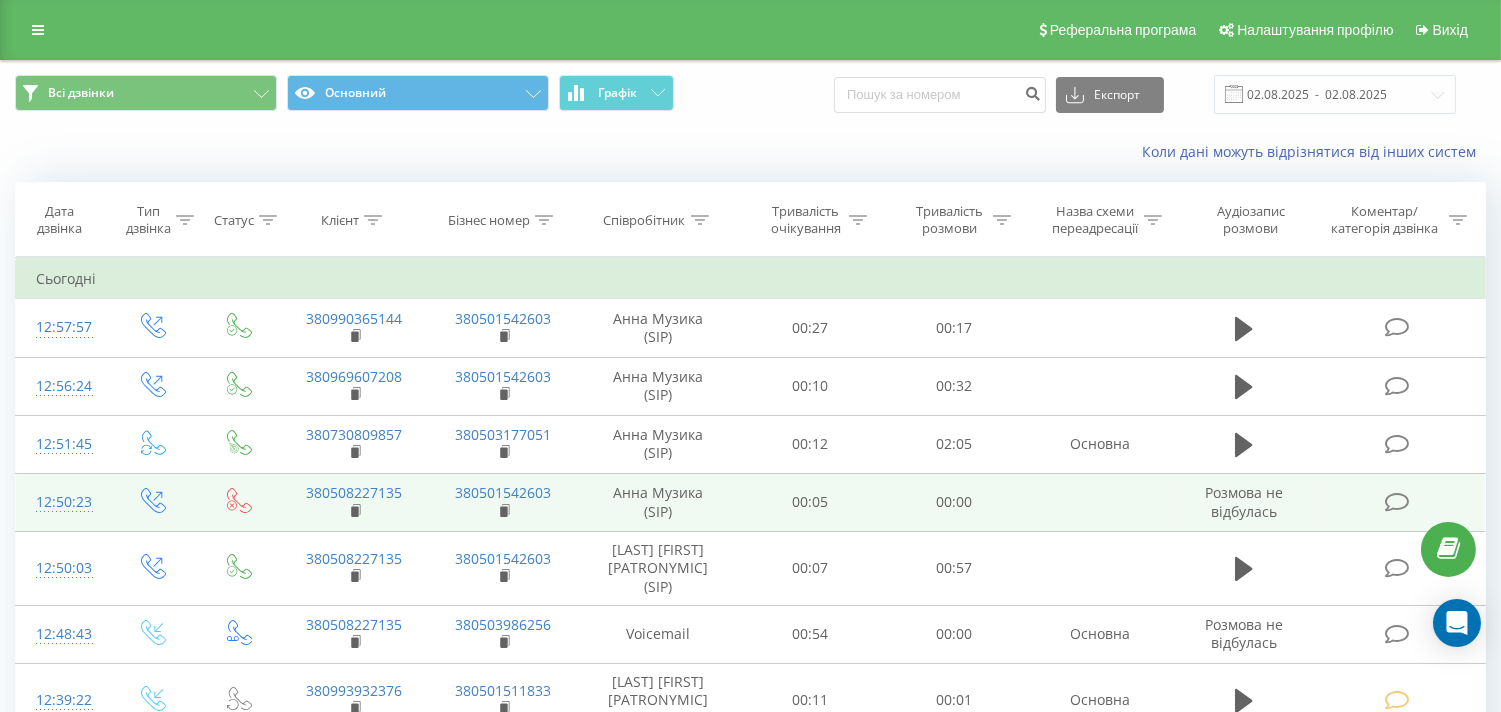 drag, startPoint x: 1236, startPoint y: 453, endPoint x: 1320, endPoint y: 505, distance: 98.79271 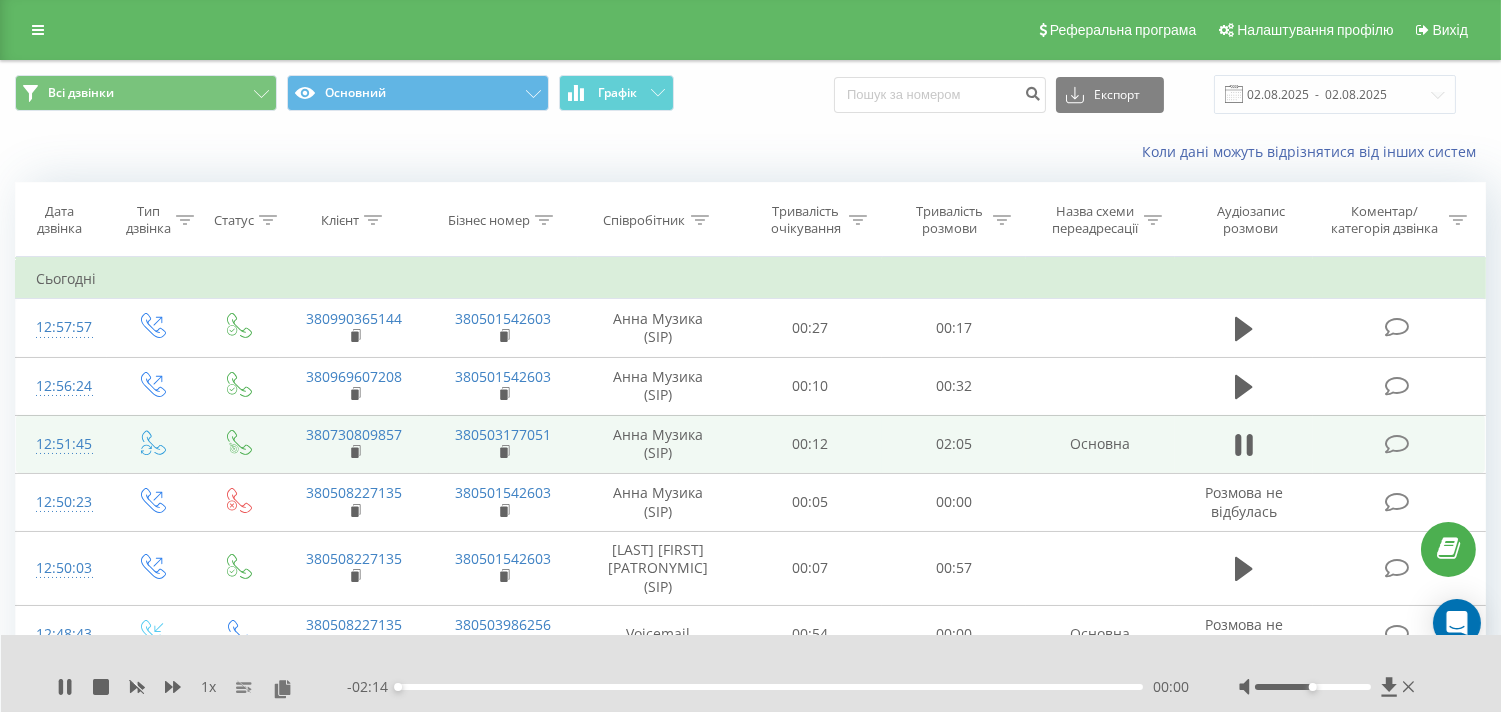 click at bounding box center [1396, 444] 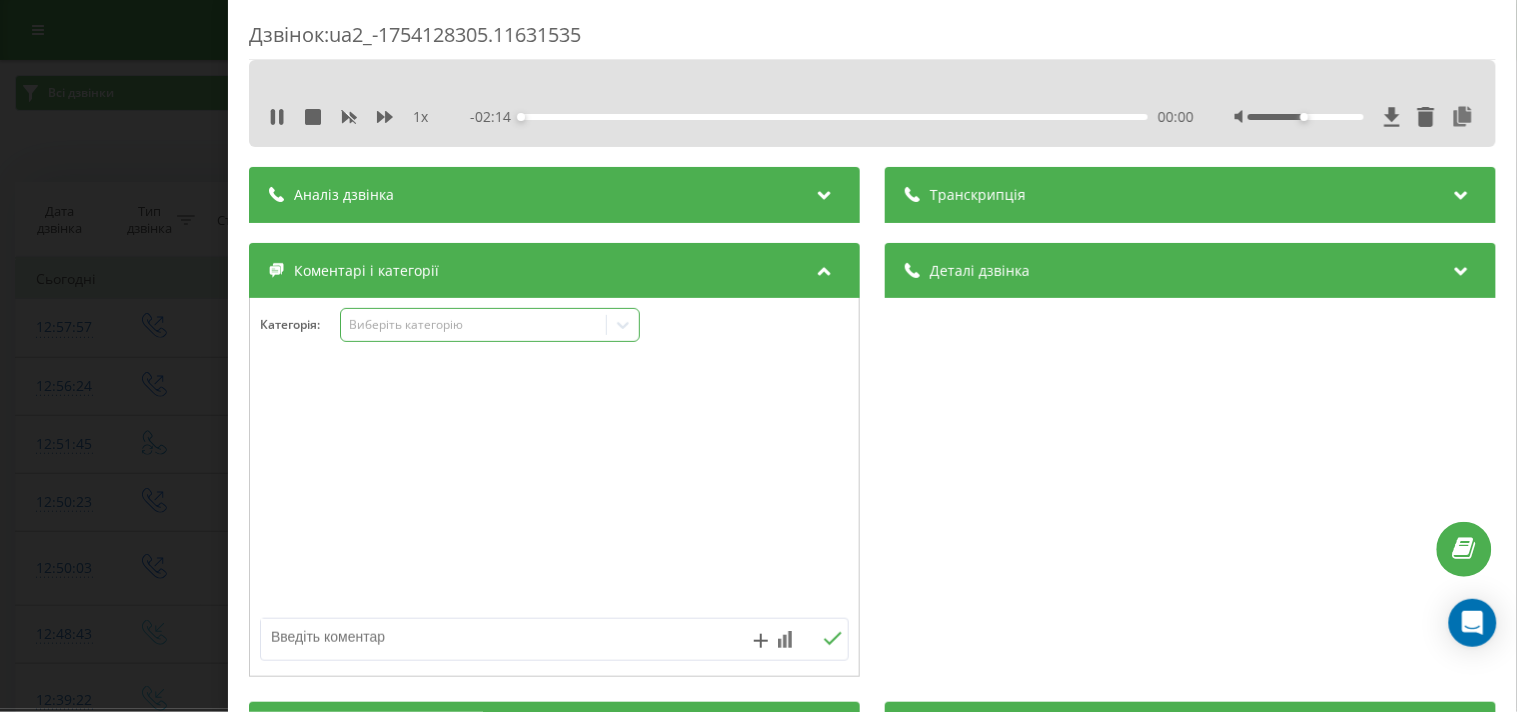 click on "Виберіть категорію" at bounding box center [473, 325] 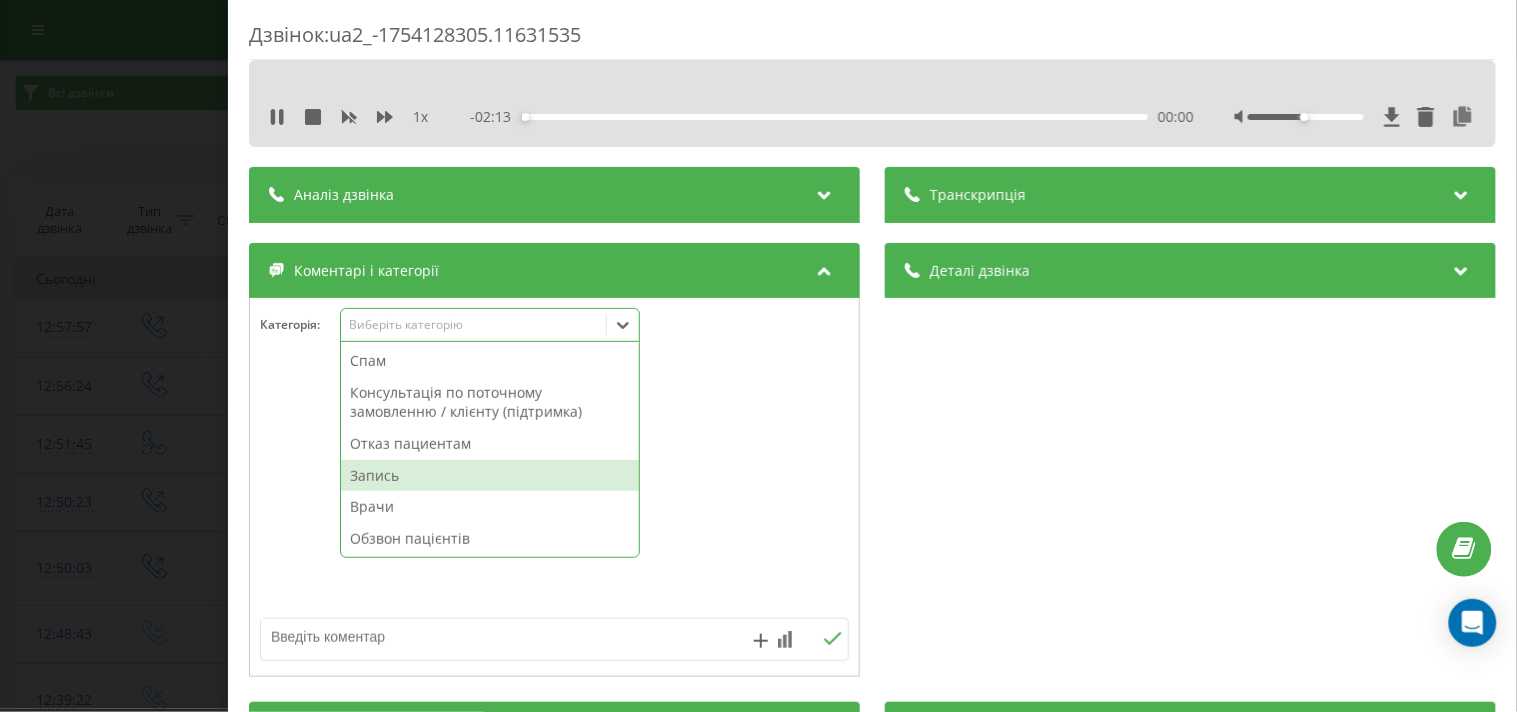 click on "Запись" at bounding box center [490, 476] 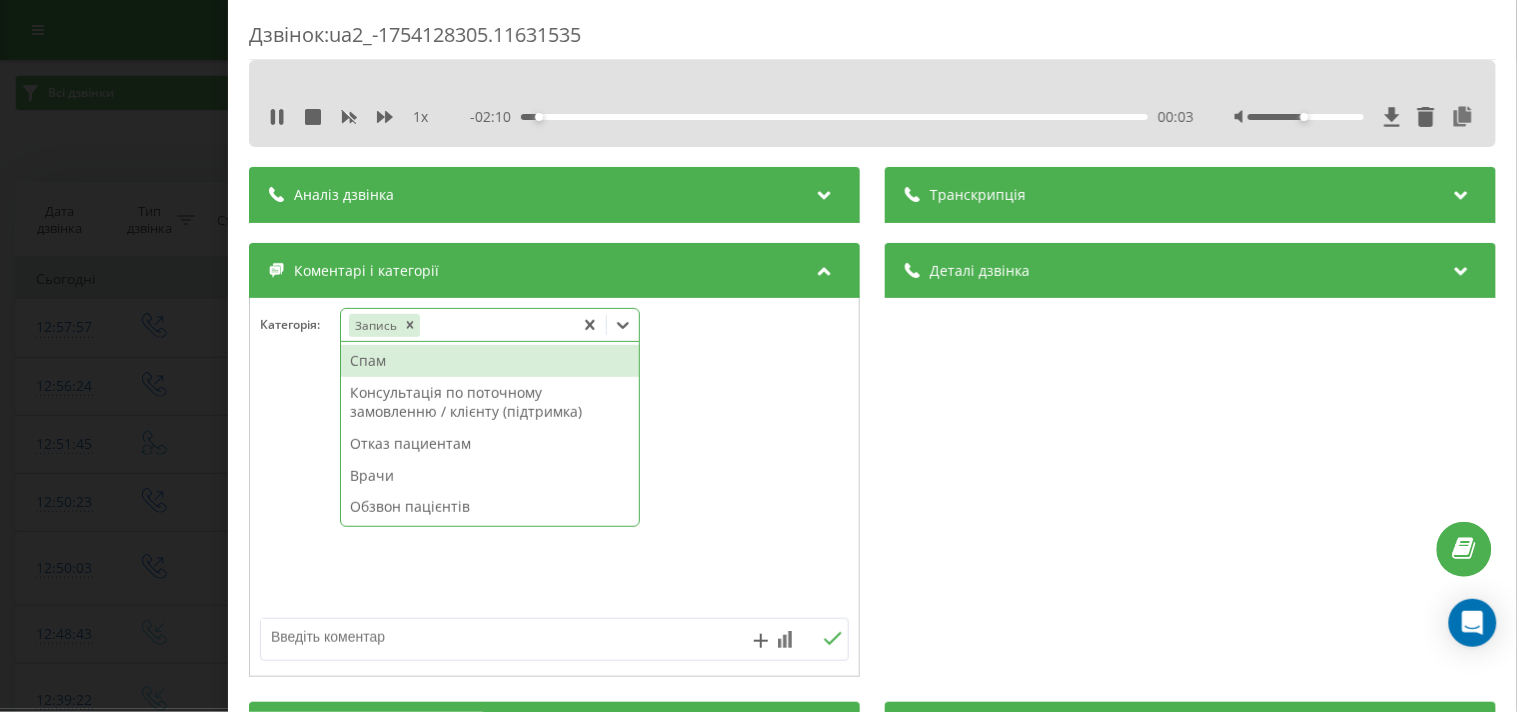 click on "00:03" at bounding box center (833, 117) 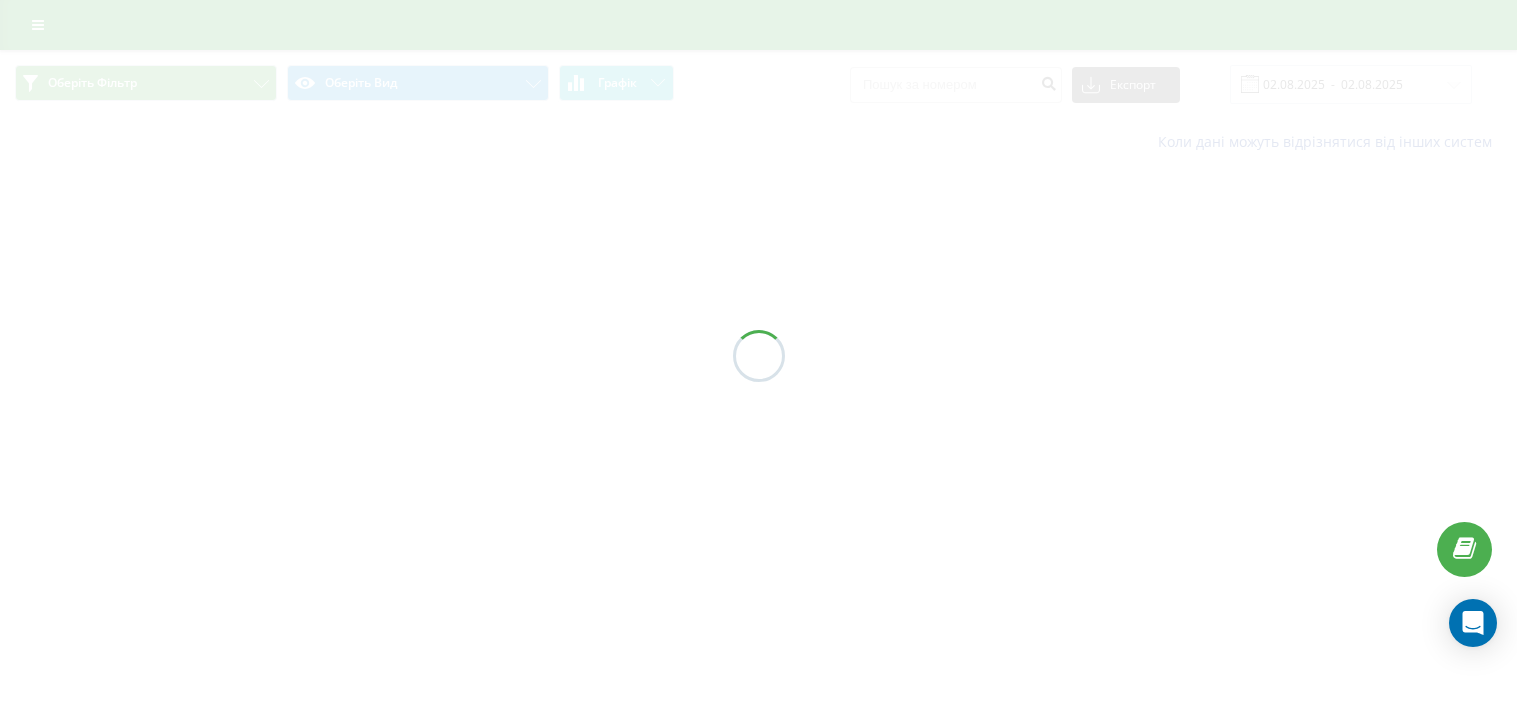 scroll, scrollTop: 0, scrollLeft: 0, axis: both 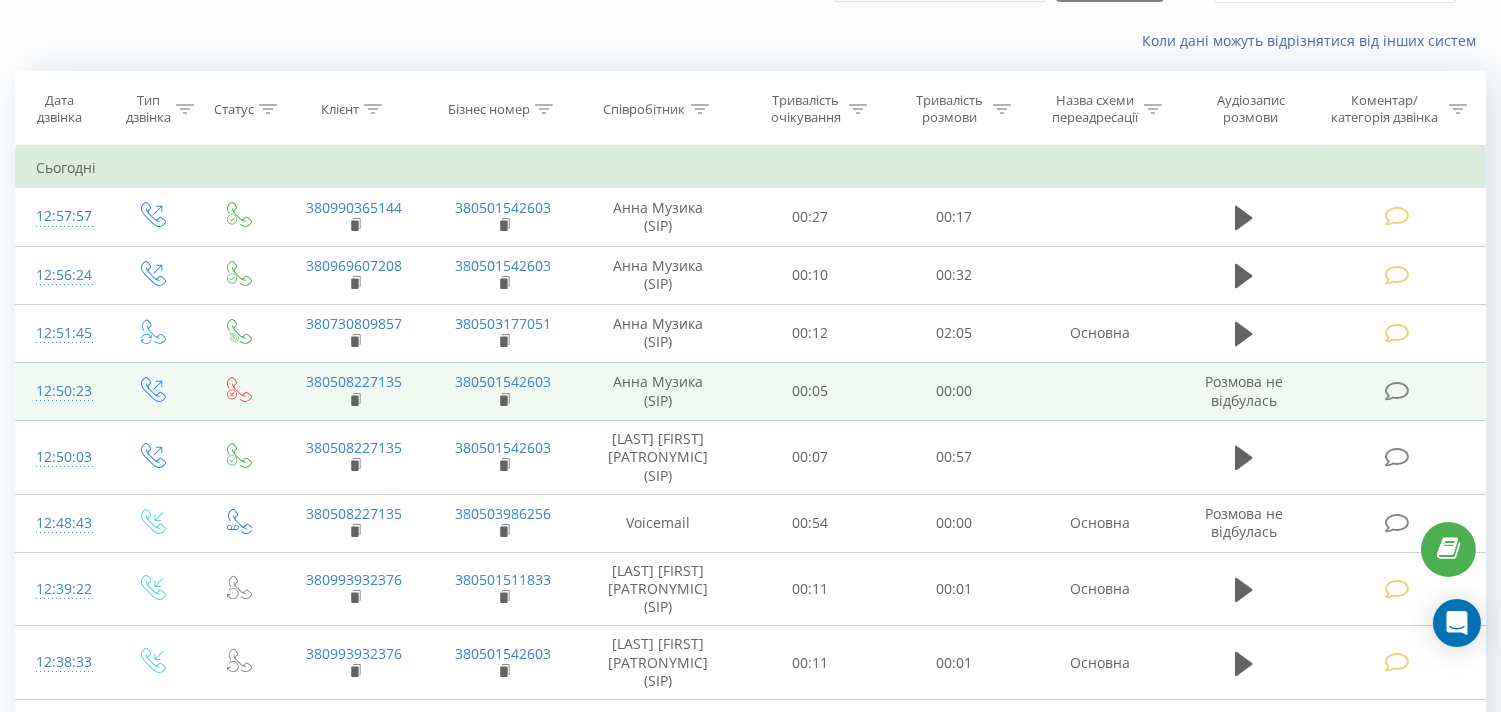 click at bounding box center [1396, 391] 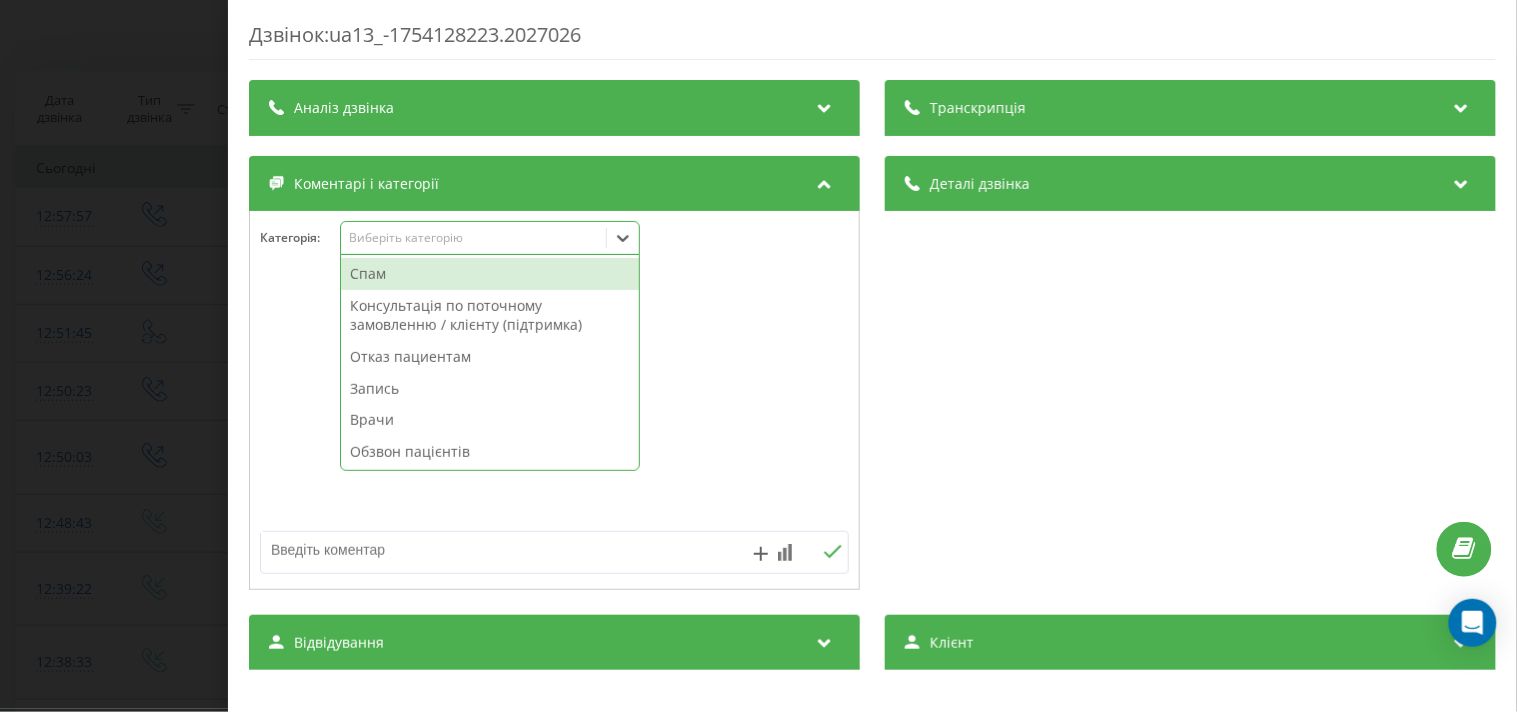 click on "Виберіть категорію" at bounding box center [490, 238] 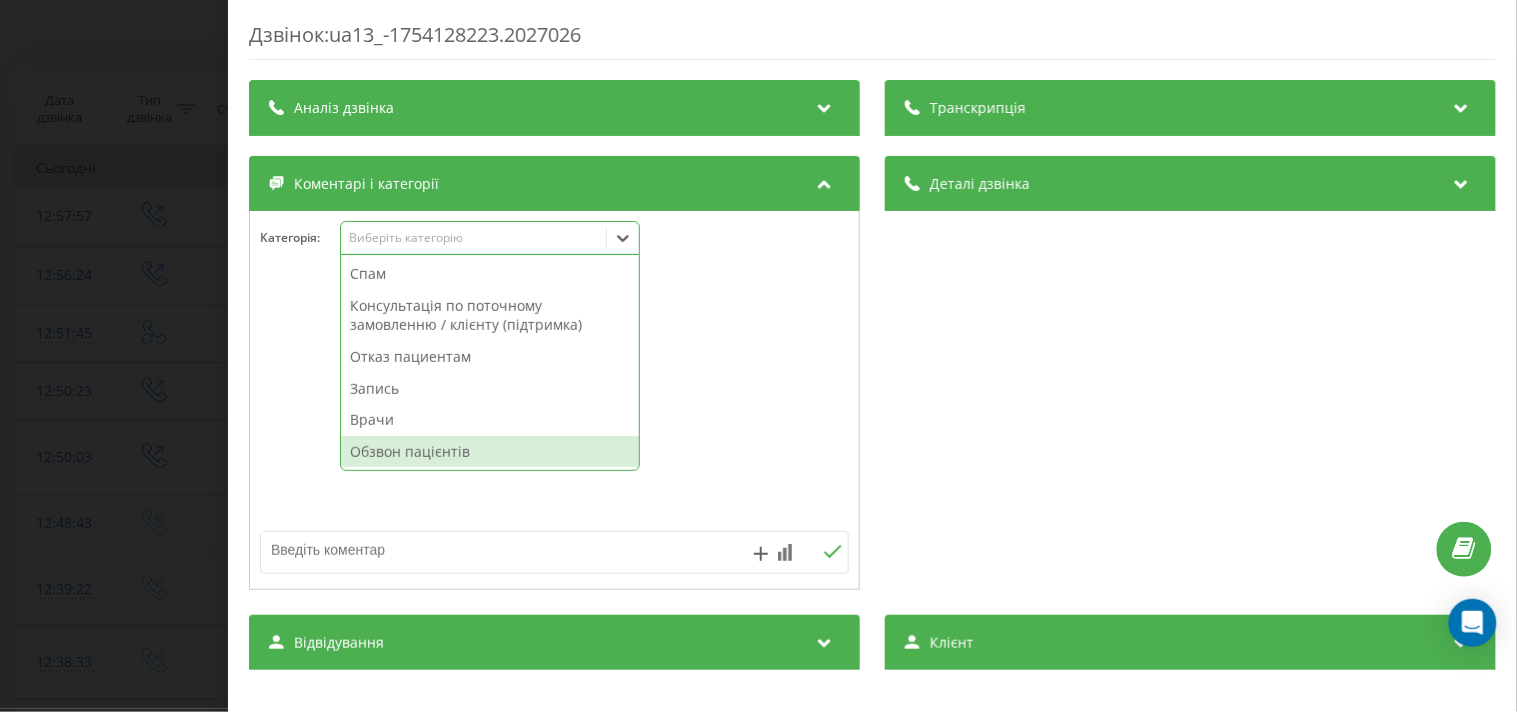 drag, startPoint x: 398, startPoint y: 445, endPoint x: 96, endPoint y: 118, distance: 445.12134 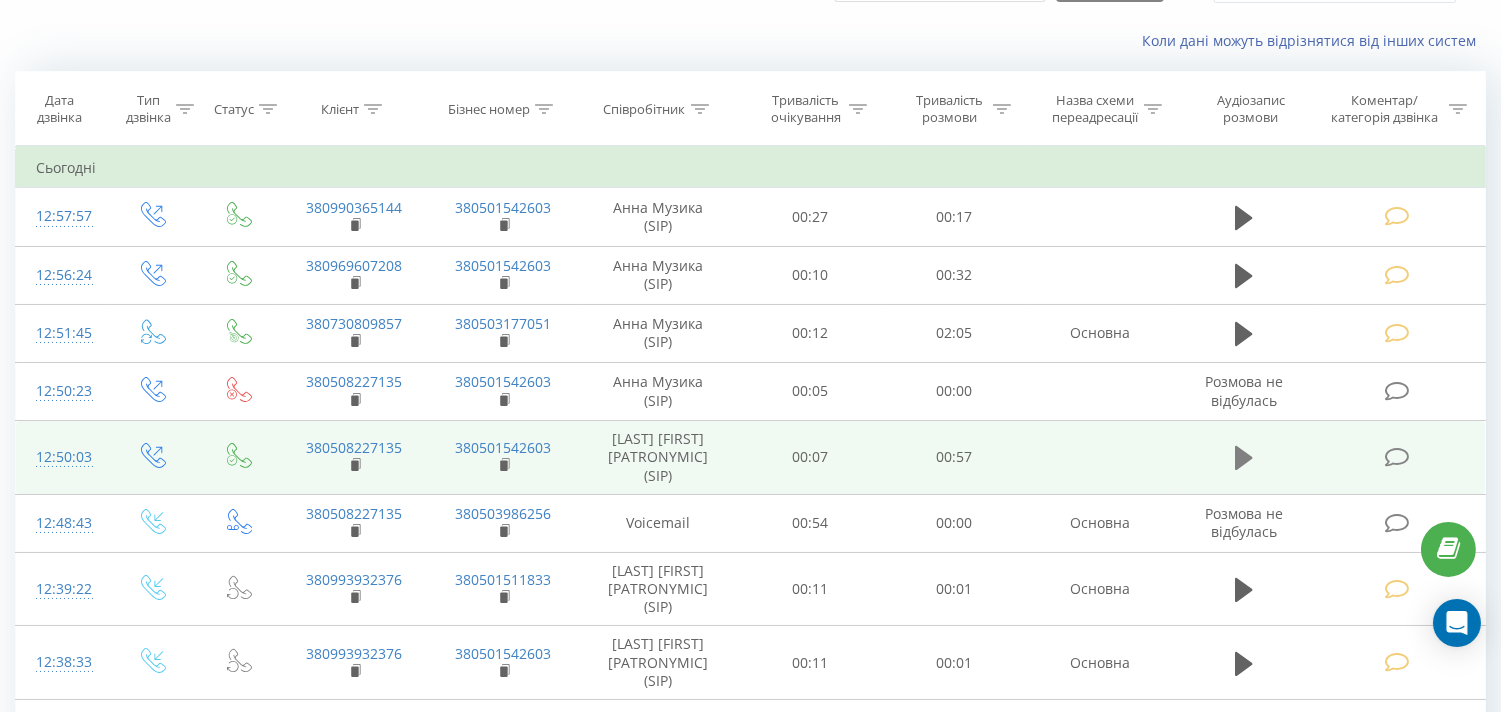 click 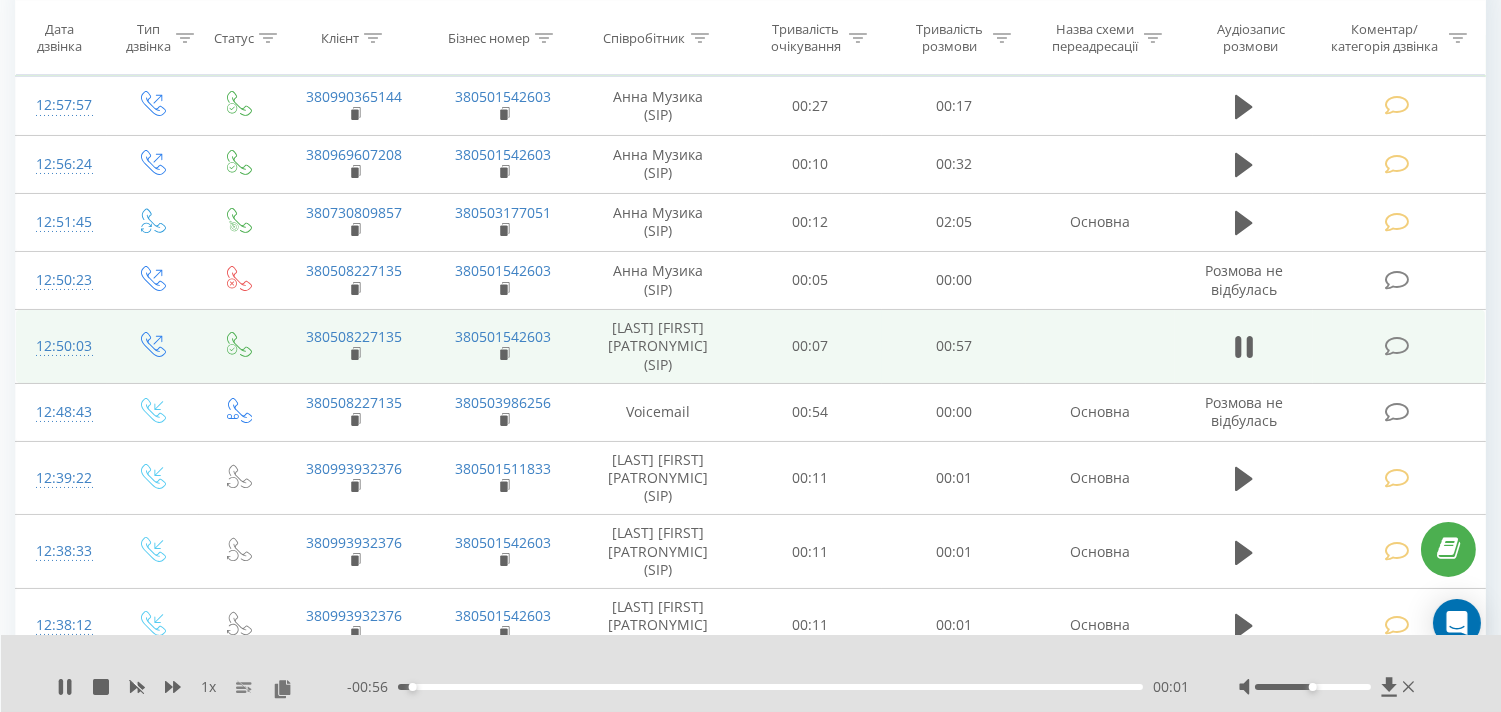 scroll, scrollTop: 333, scrollLeft: 0, axis: vertical 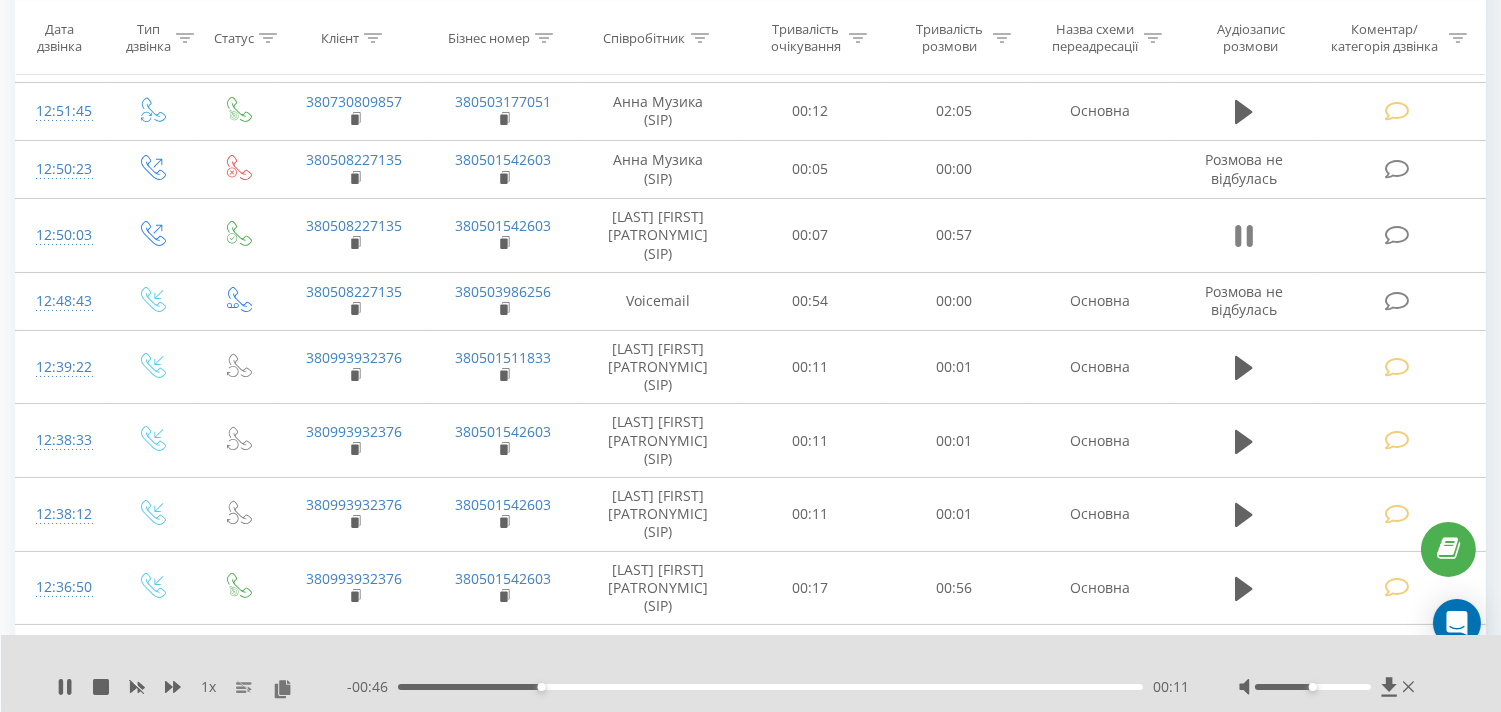 click 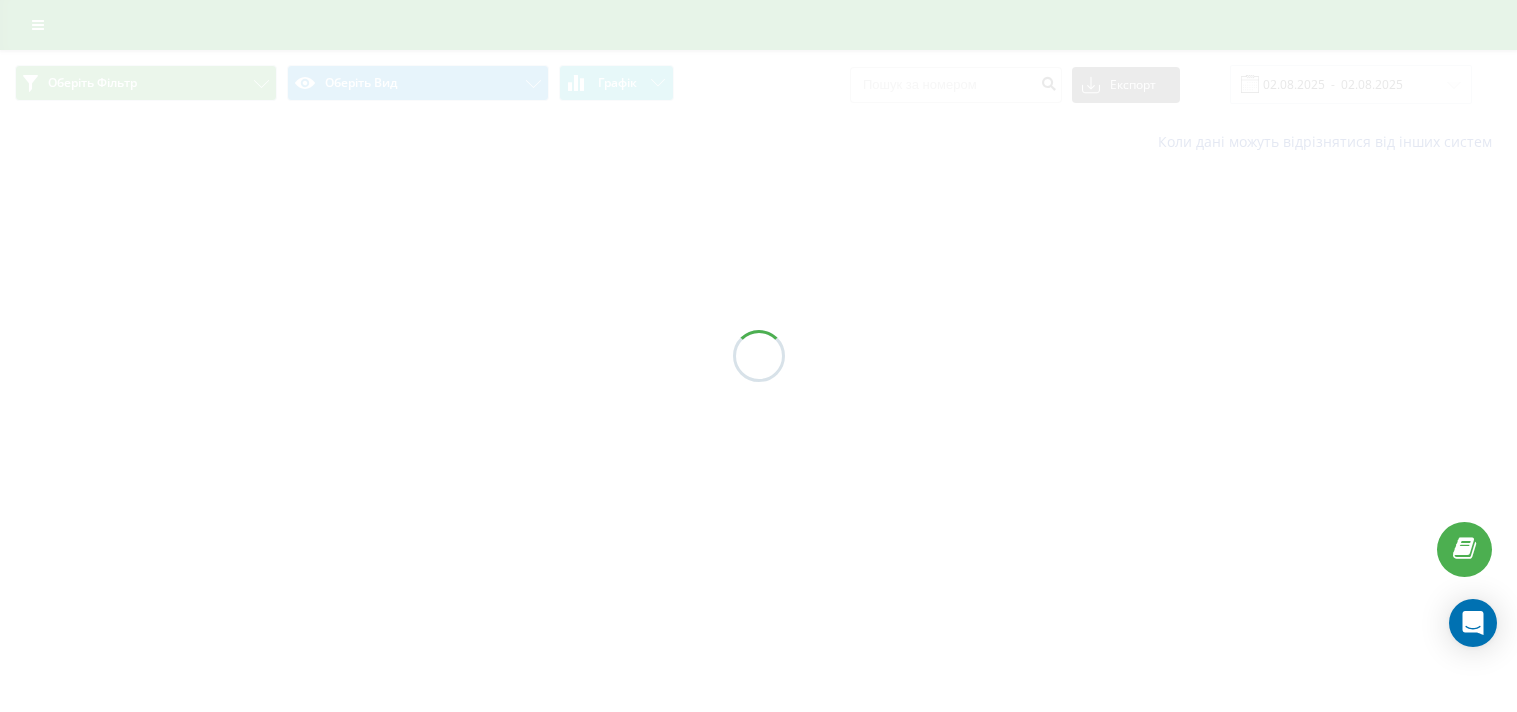 scroll, scrollTop: 0, scrollLeft: 0, axis: both 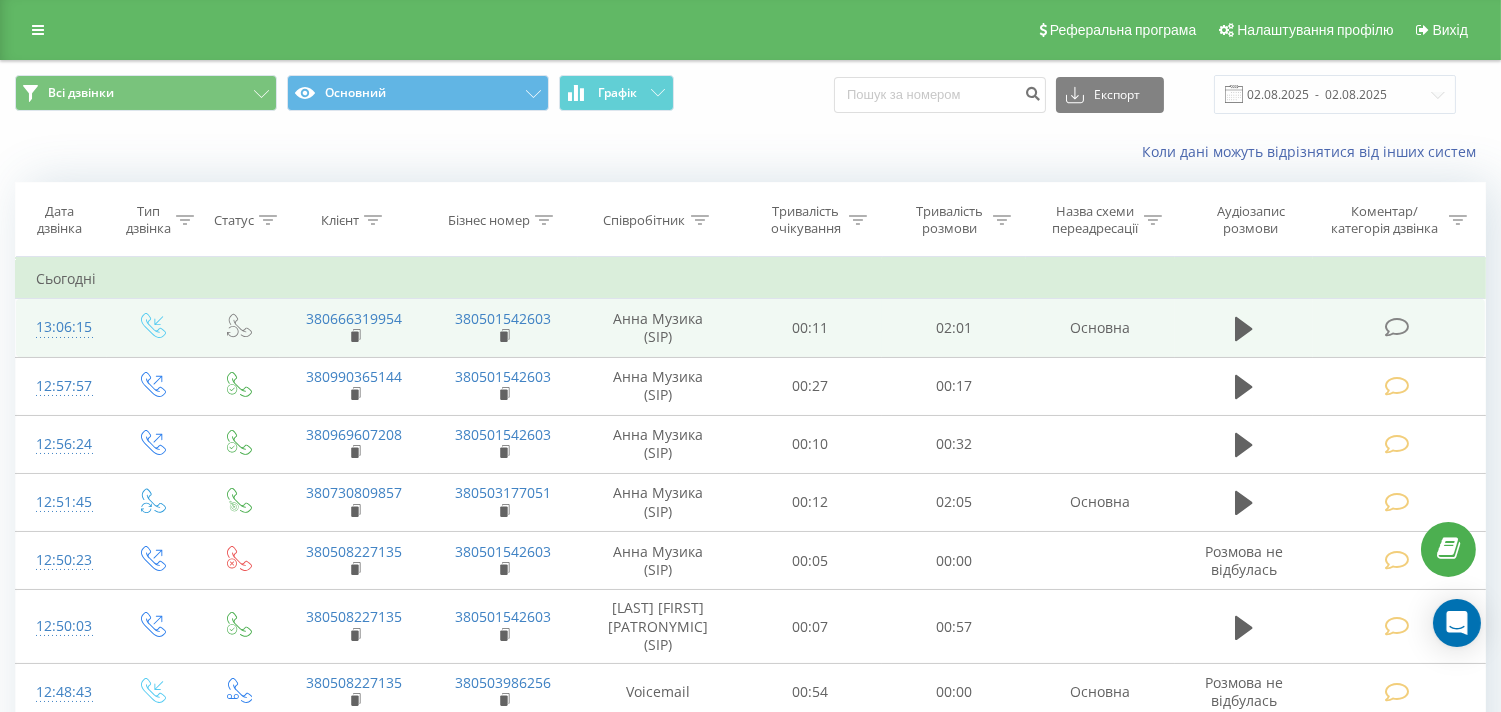 click at bounding box center [1396, 327] 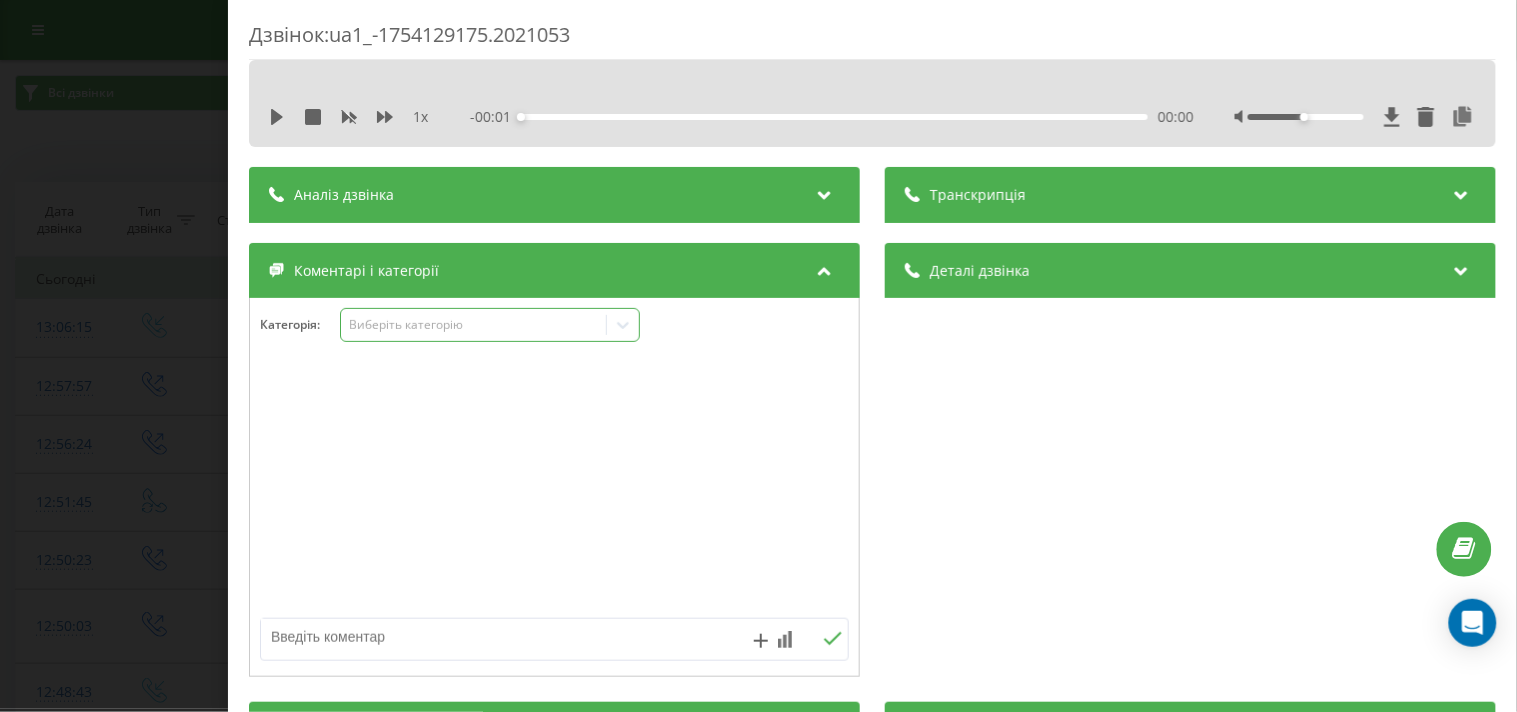 click on "Виберіть категорію" at bounding box center (490, 325) 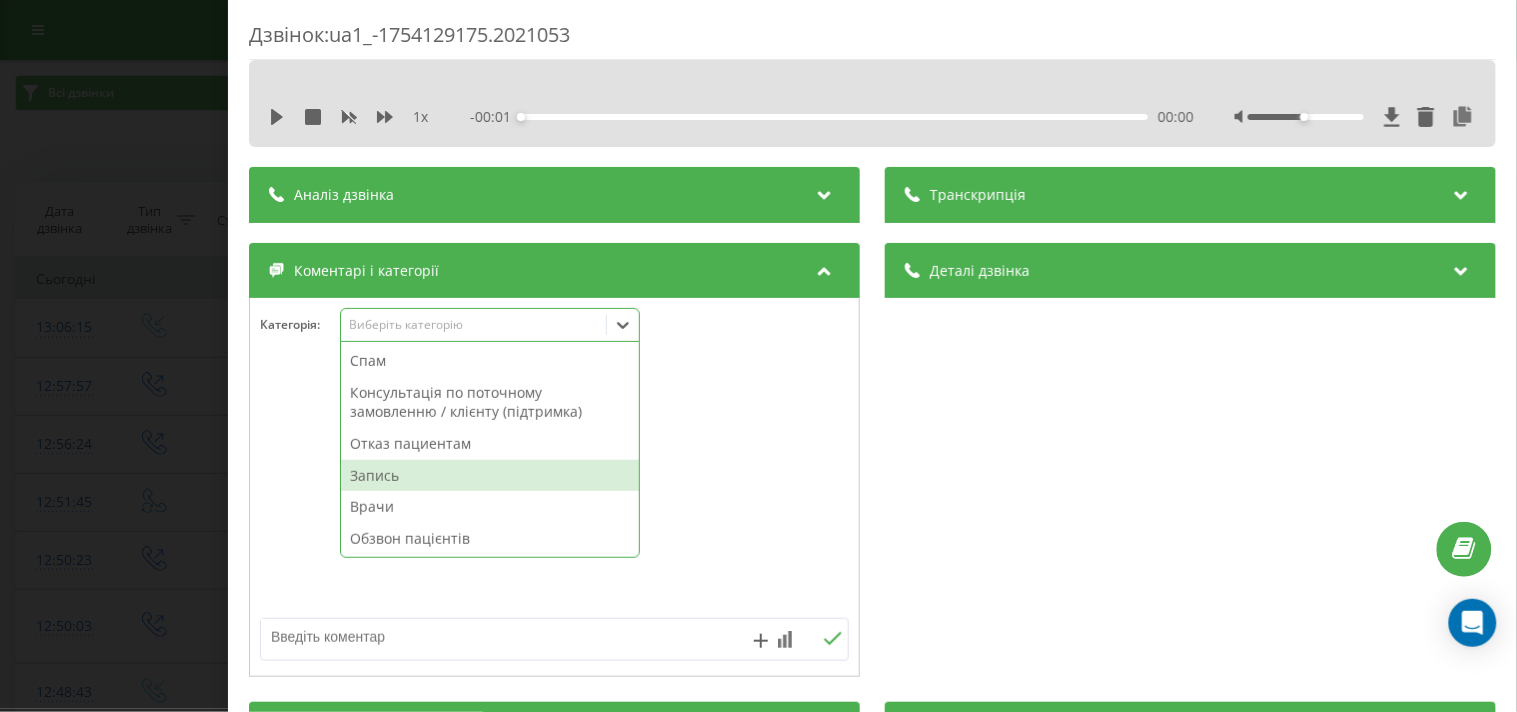 drag, startPoint x: 424, startPoint y: 480, endPoint x: 305, endPoint y: 392, distance: 148.00337 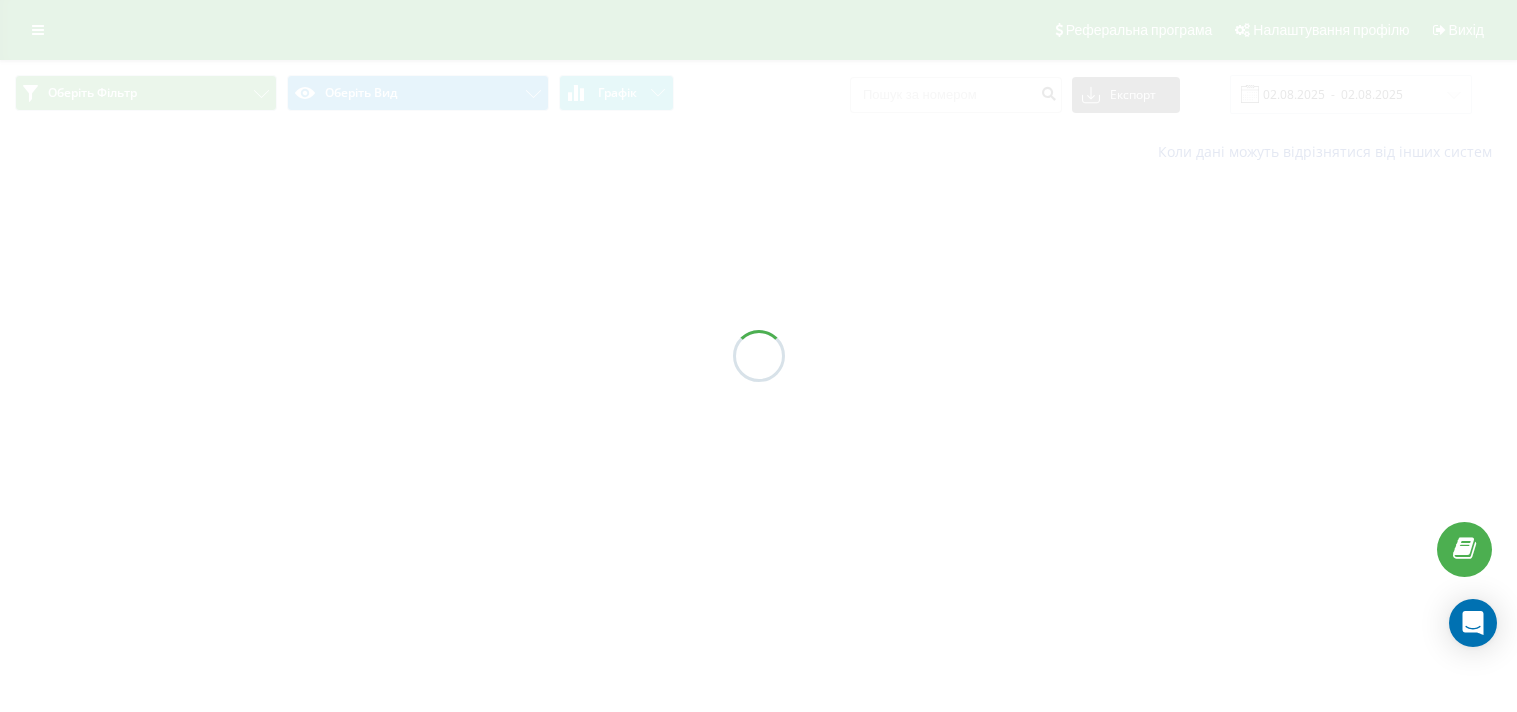 scroll, scrollTop: 0, scrollLeft: 0, axis: both 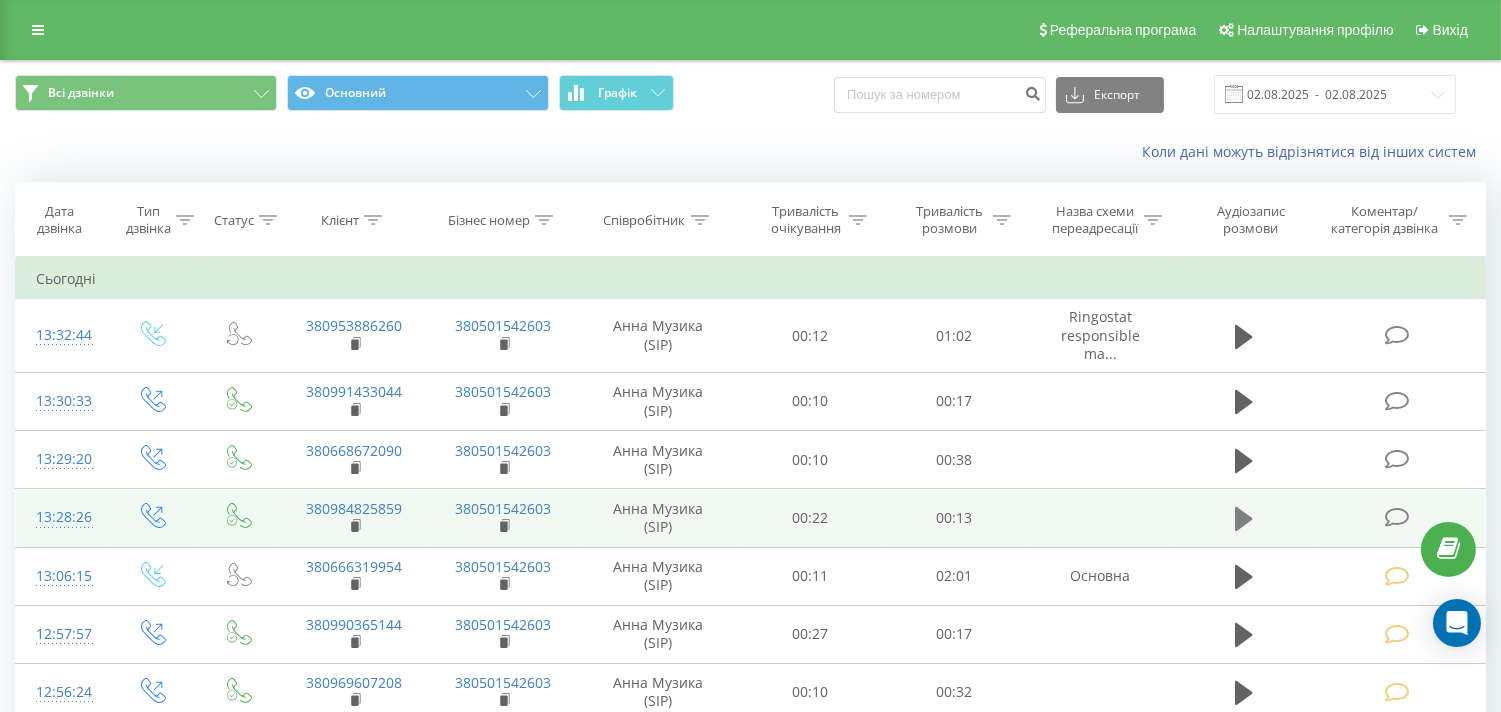 click 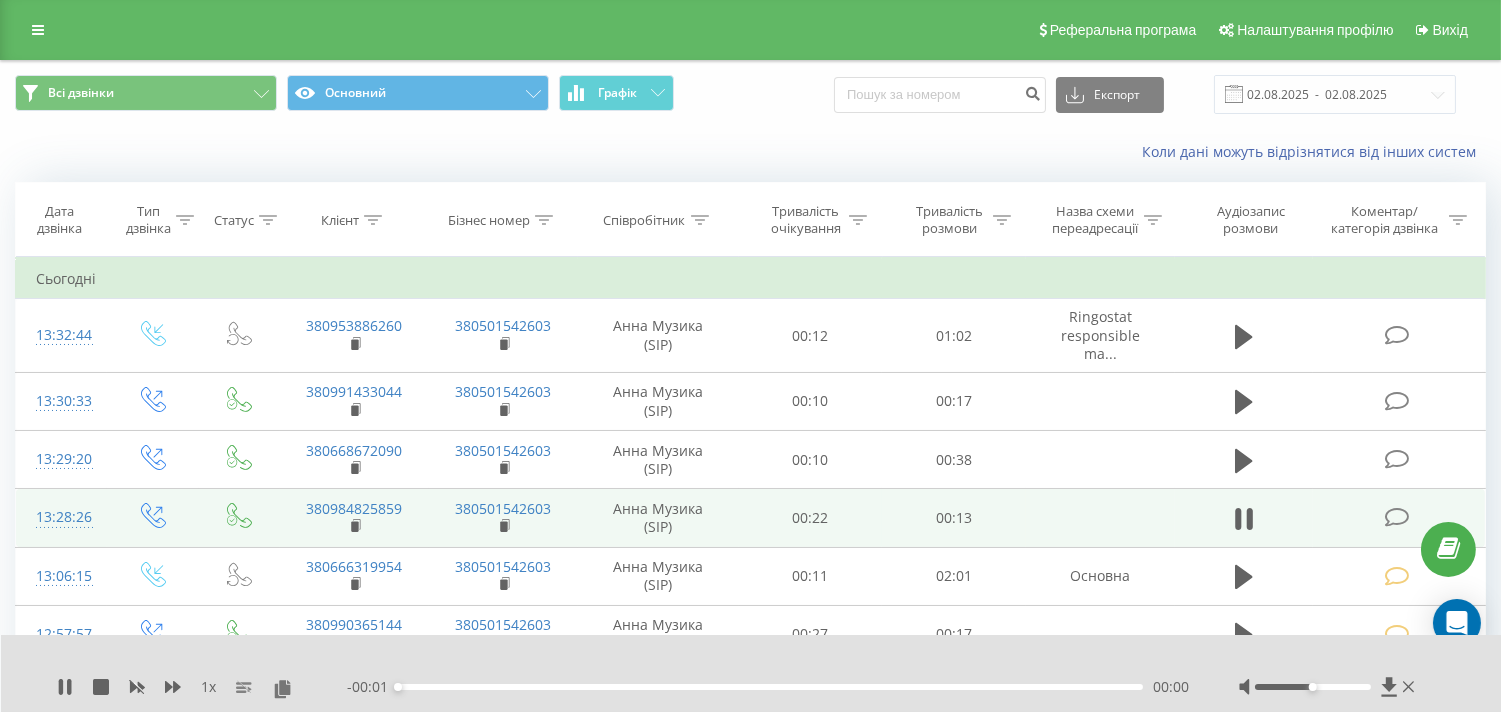 click at bounding box center (1396, 517) 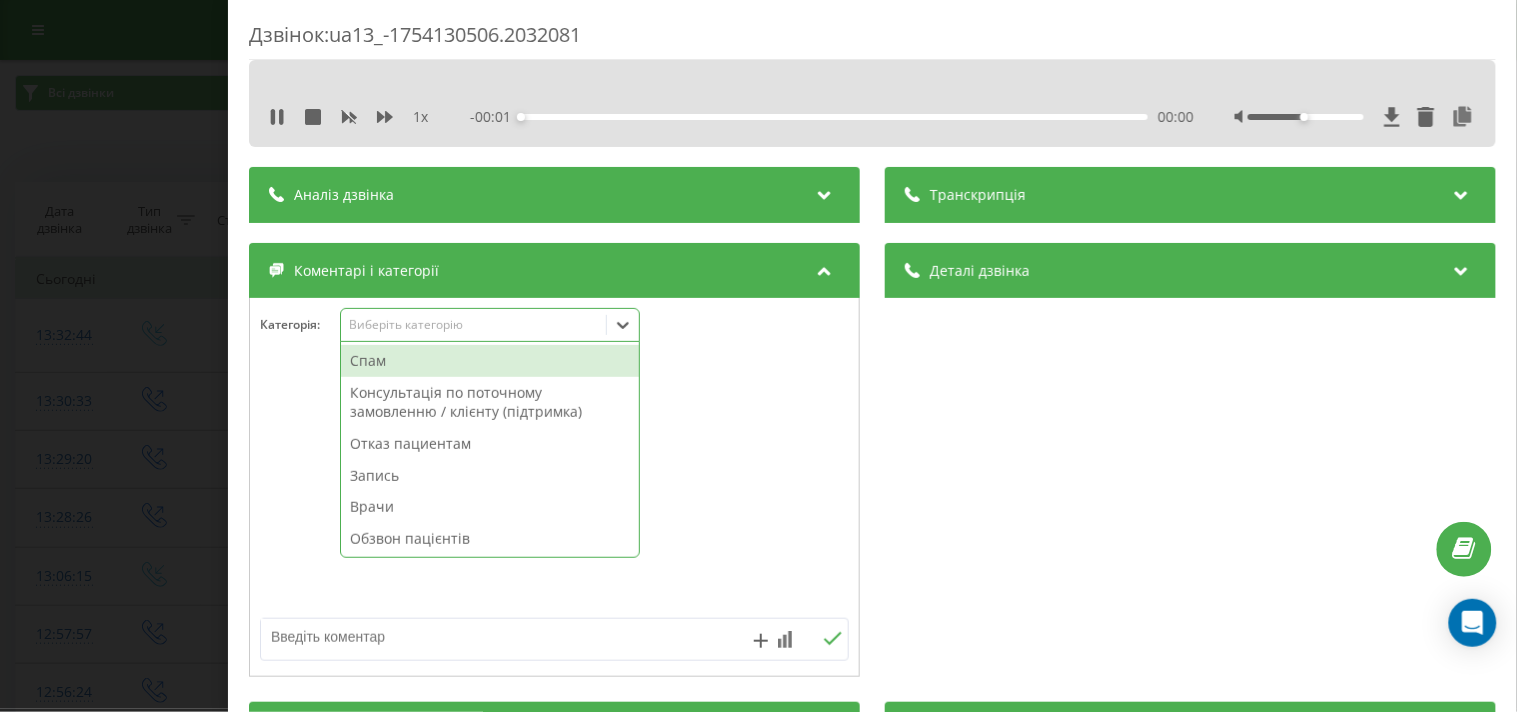 click on "Виберіть категорію" at bounding box center [473, 325] 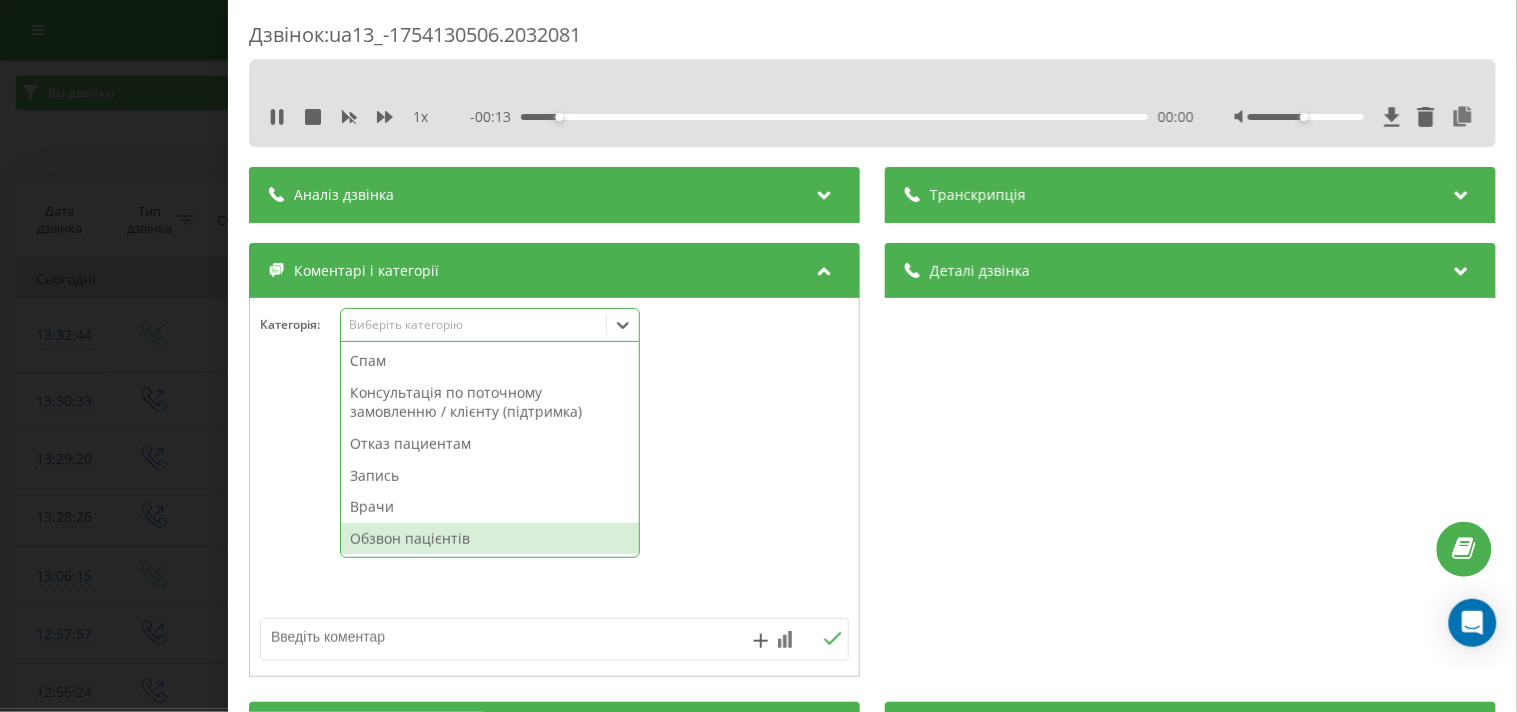 click on "Обзвон пацієнтів" at bounding box center [490, 539] 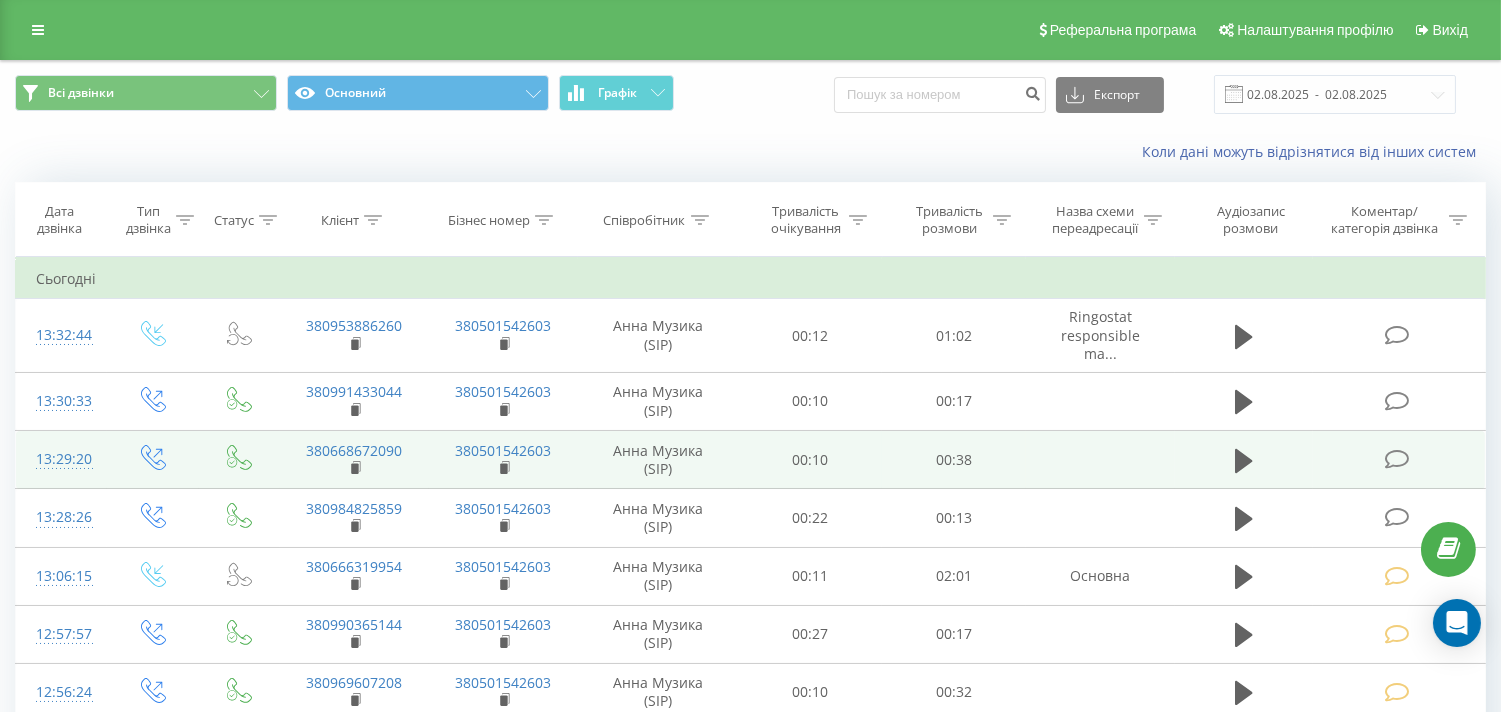 click at bounding box center [1396, 459] 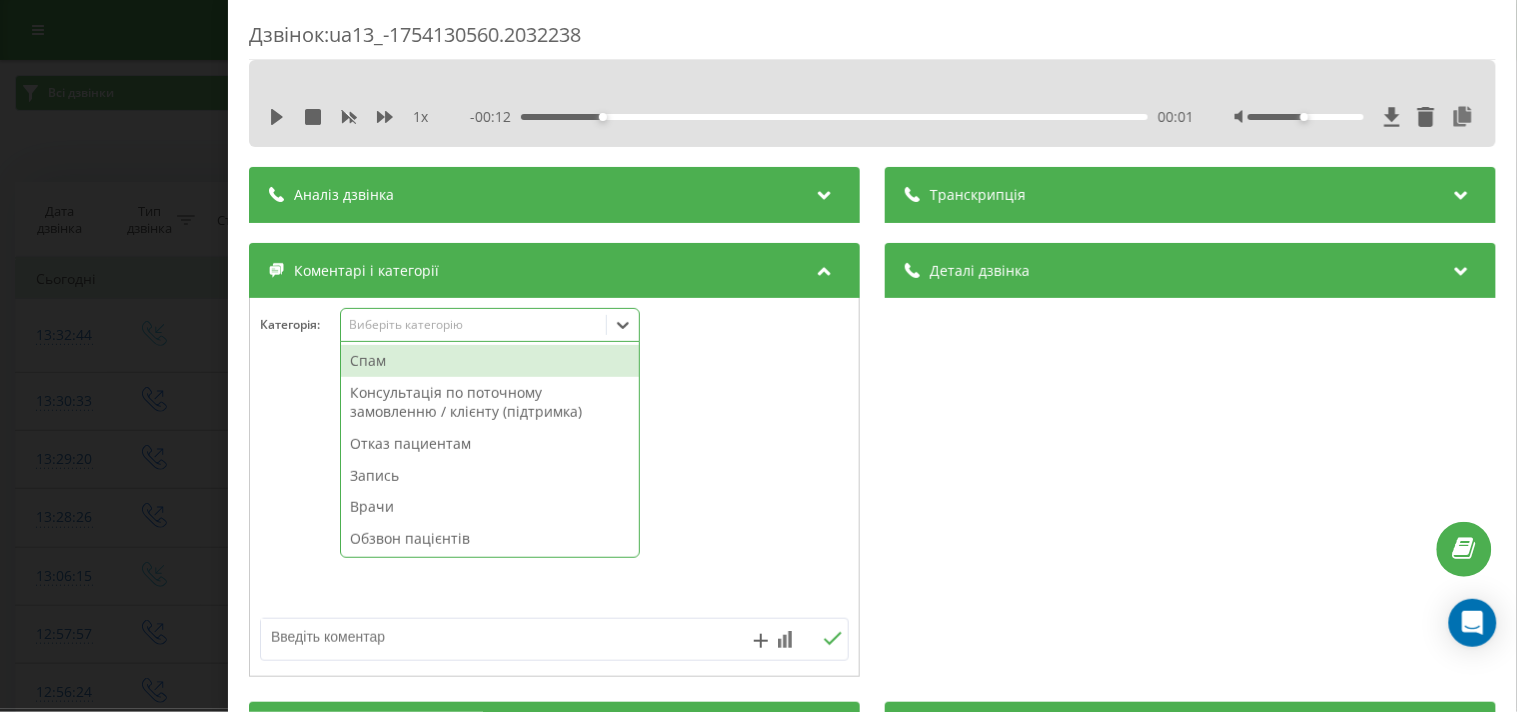 click on "Виберіть категорію" at bounding box center (490, 325) 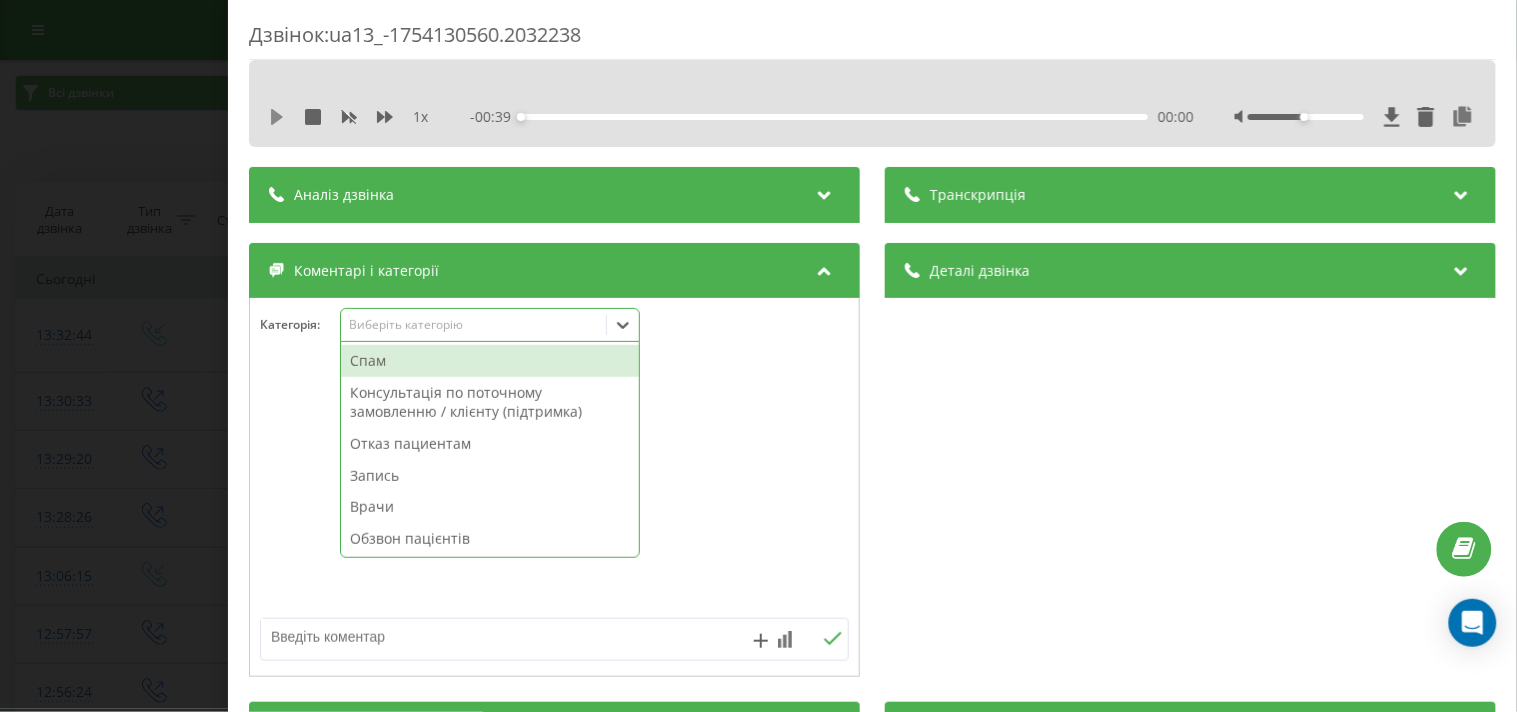 click 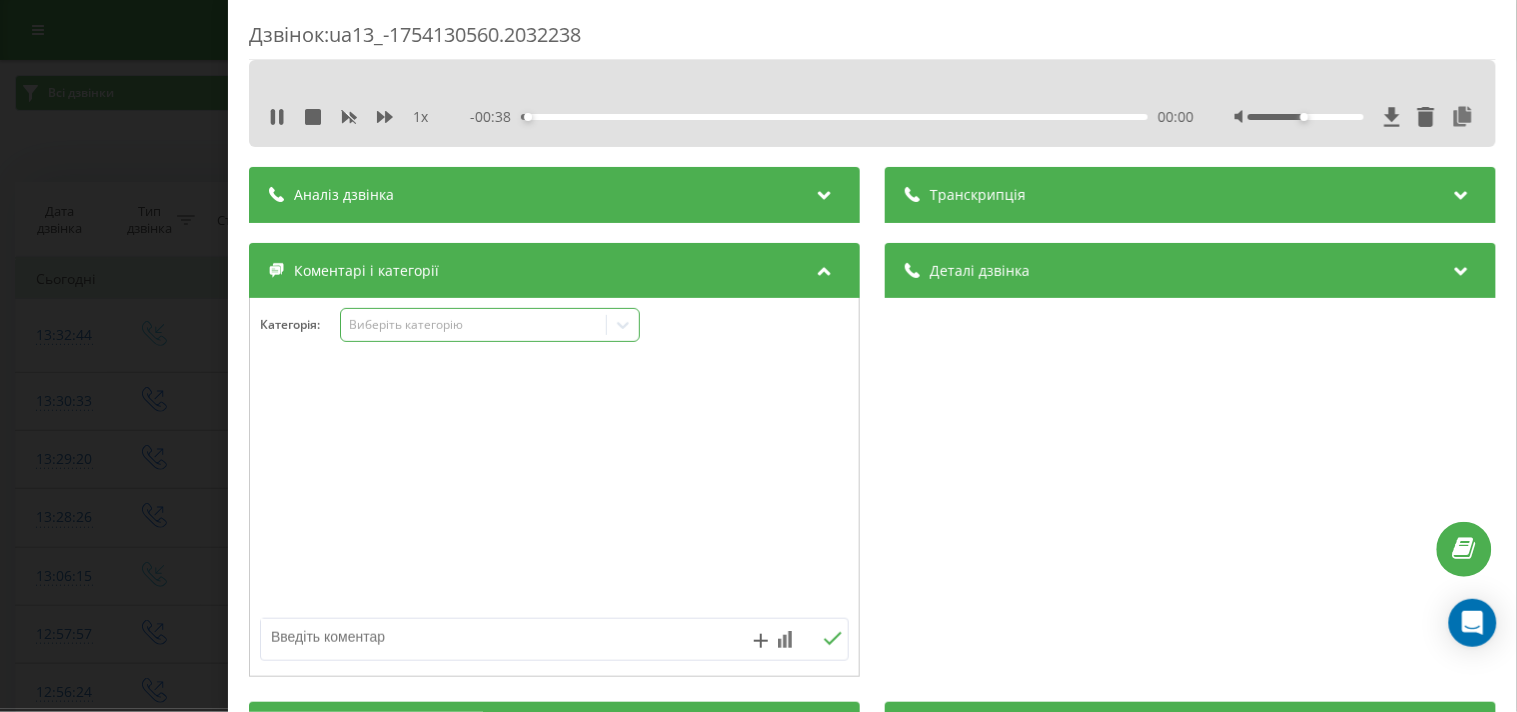 click on "Виберіть категорію" at bounding box center (473, 325) 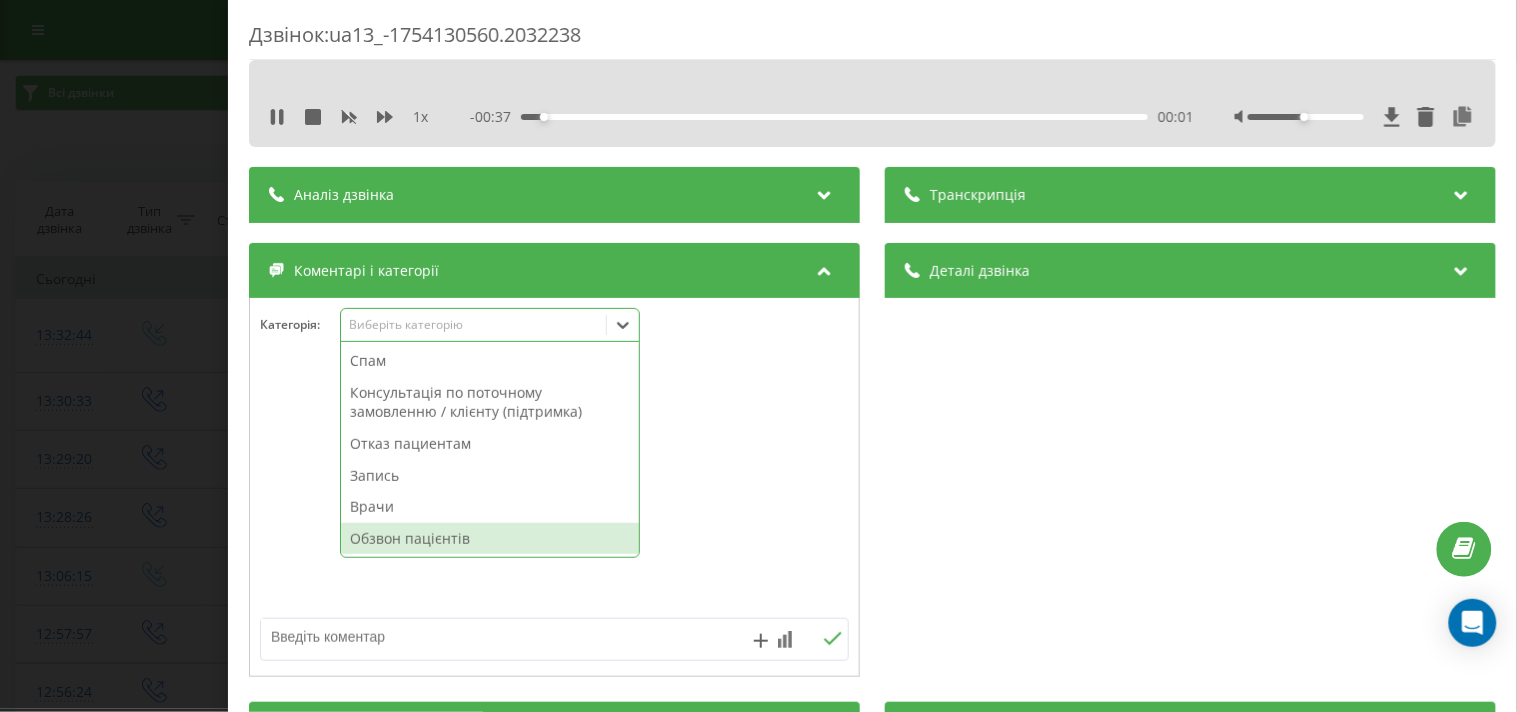 click on "Обзвон пацієнтів" at bounding box center (490, 539) 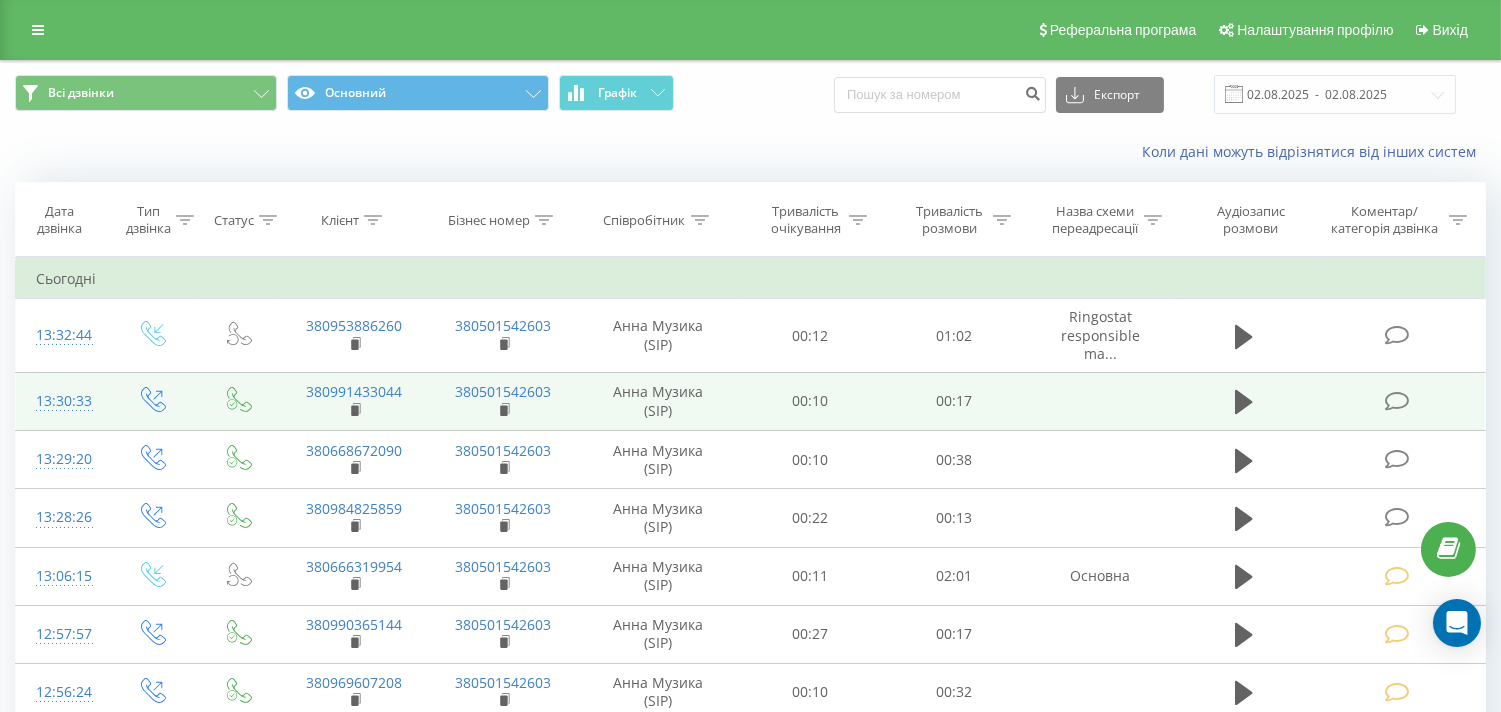 drag, startPoint x: 1254, startPoint y: 405, endPoint x: 1288, endPoint y: 397, distance: 34.928497 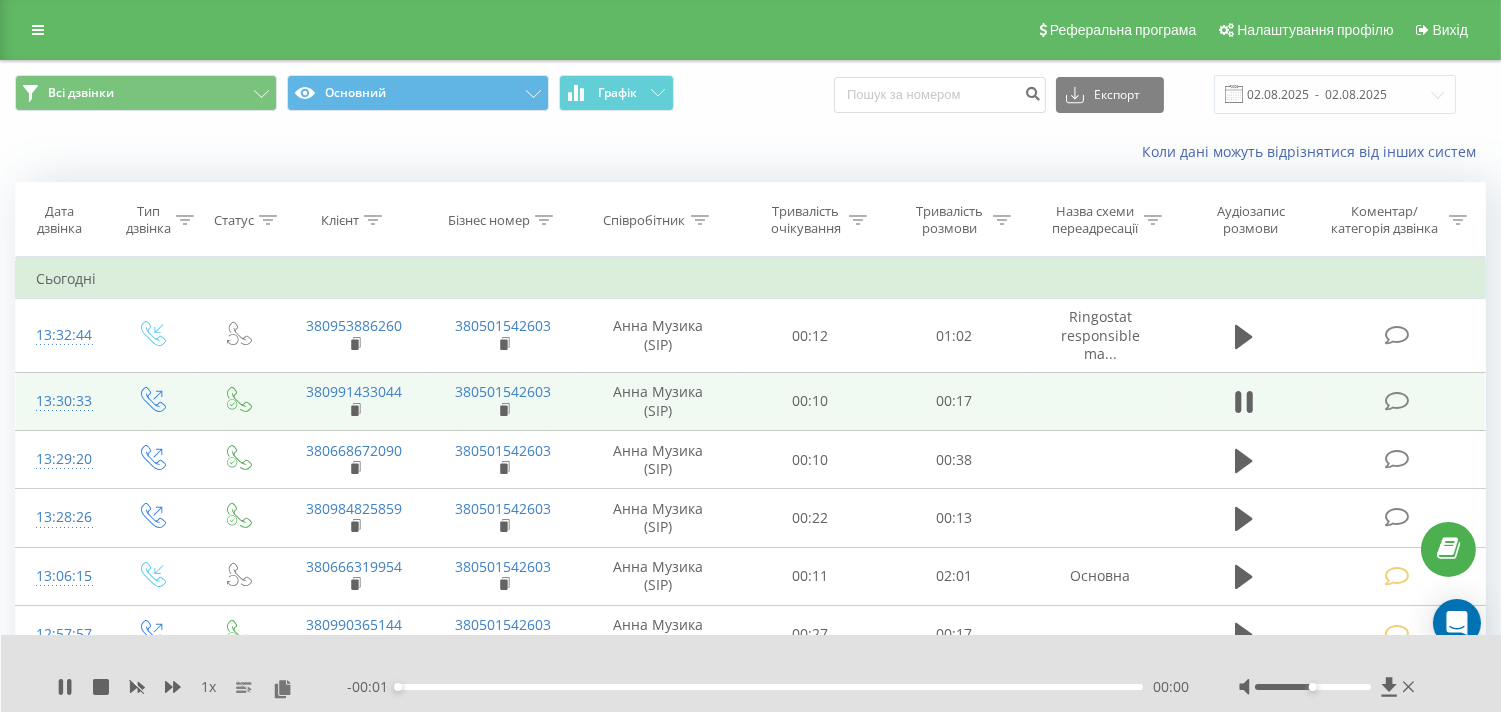 click at bounding box center (1396, 401) 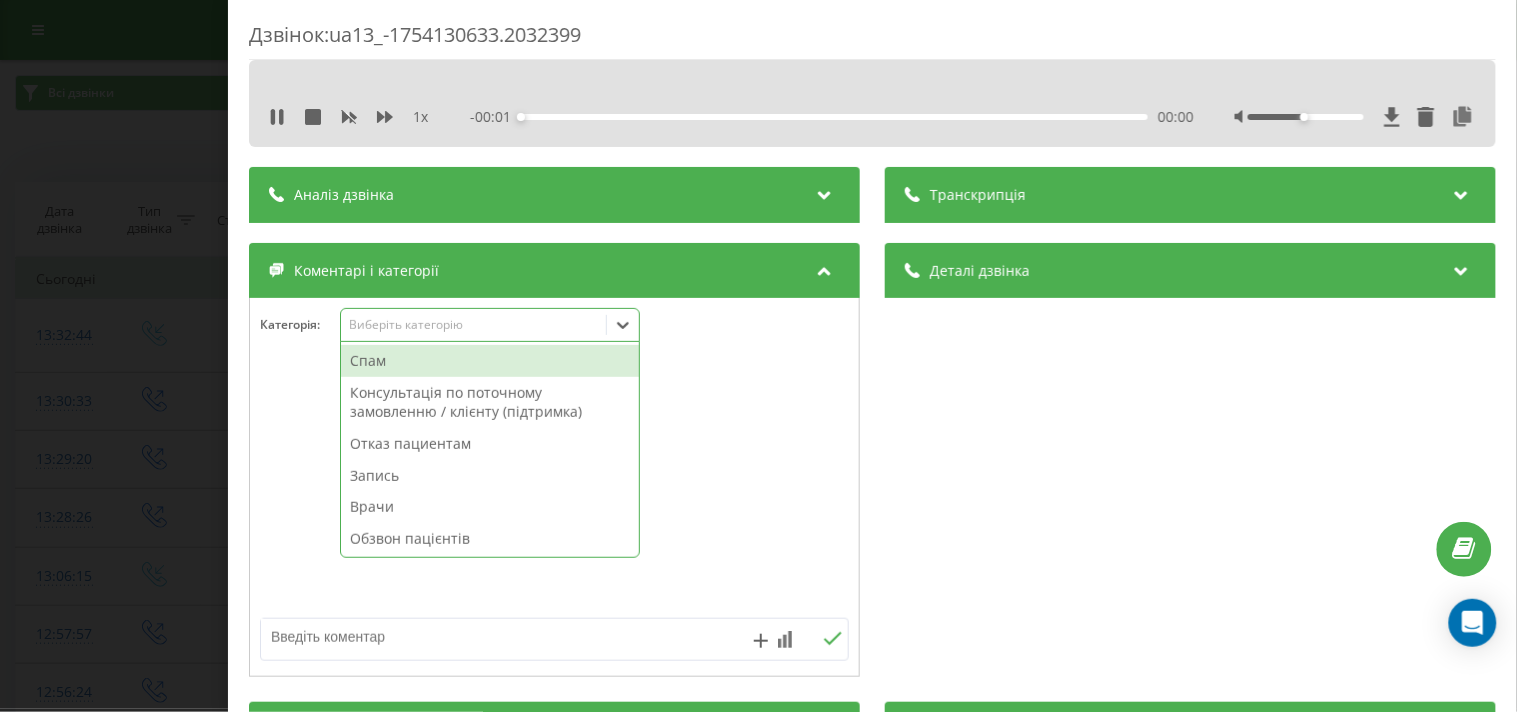 click on "Виберіть категорію" at bounding box center (473, 325) 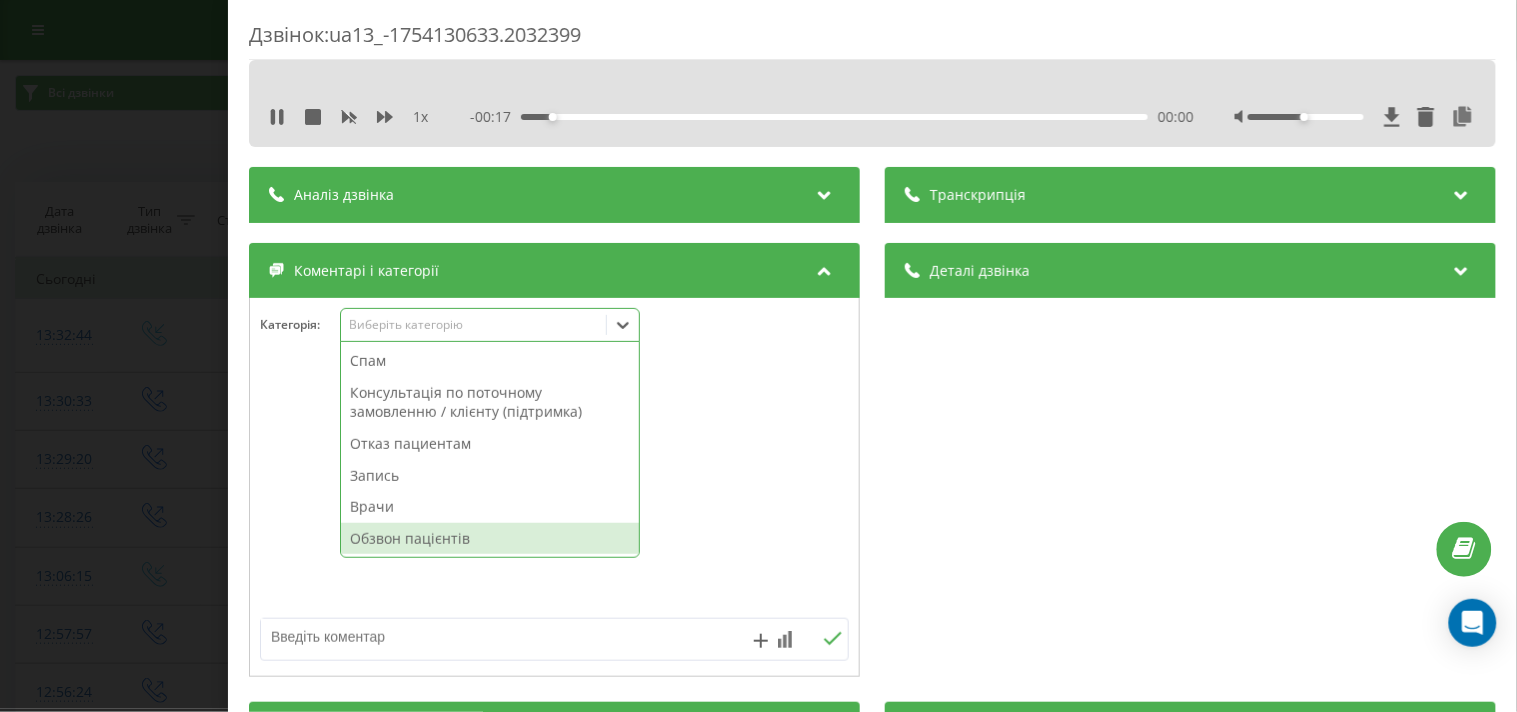 click on "Обзвон пацієнтів" at bounding box center [490, 539] 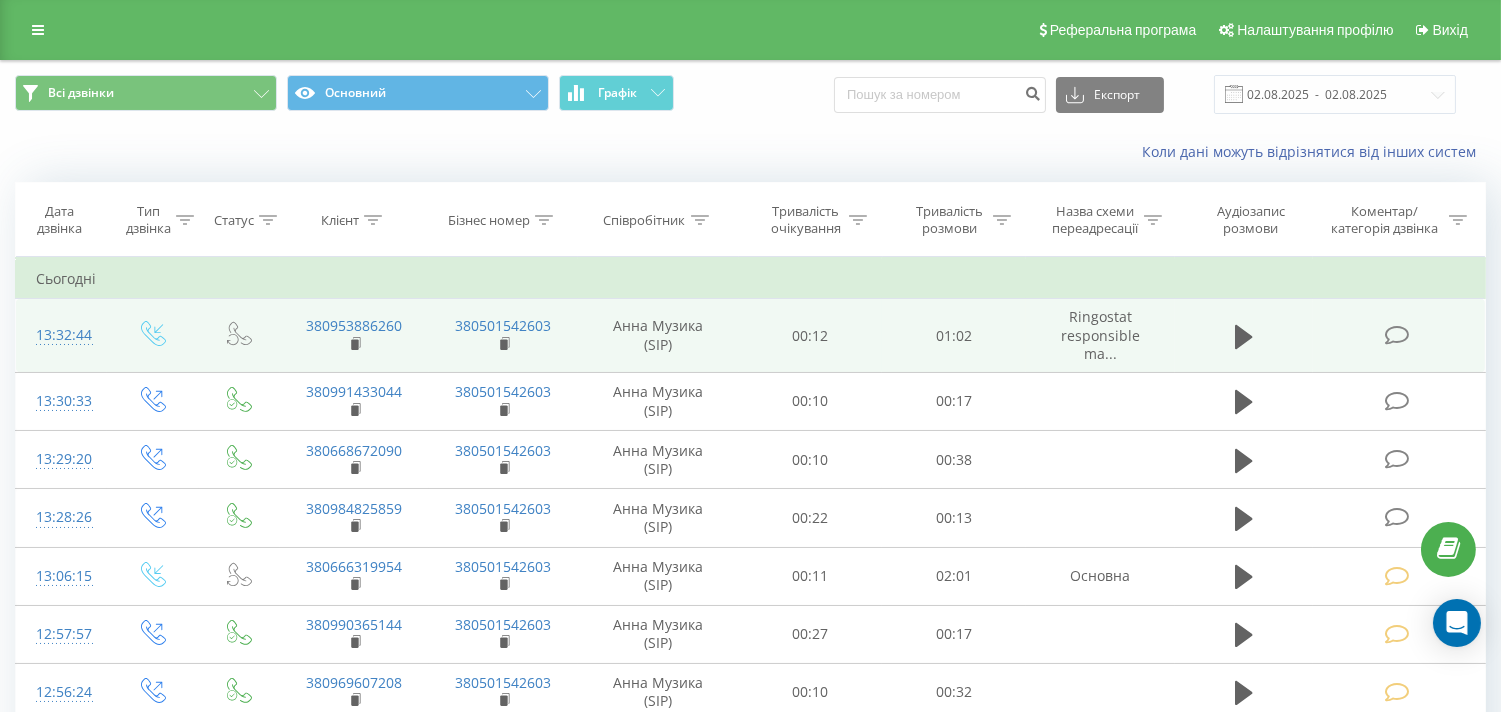 click at bounding box center (1396, 335) 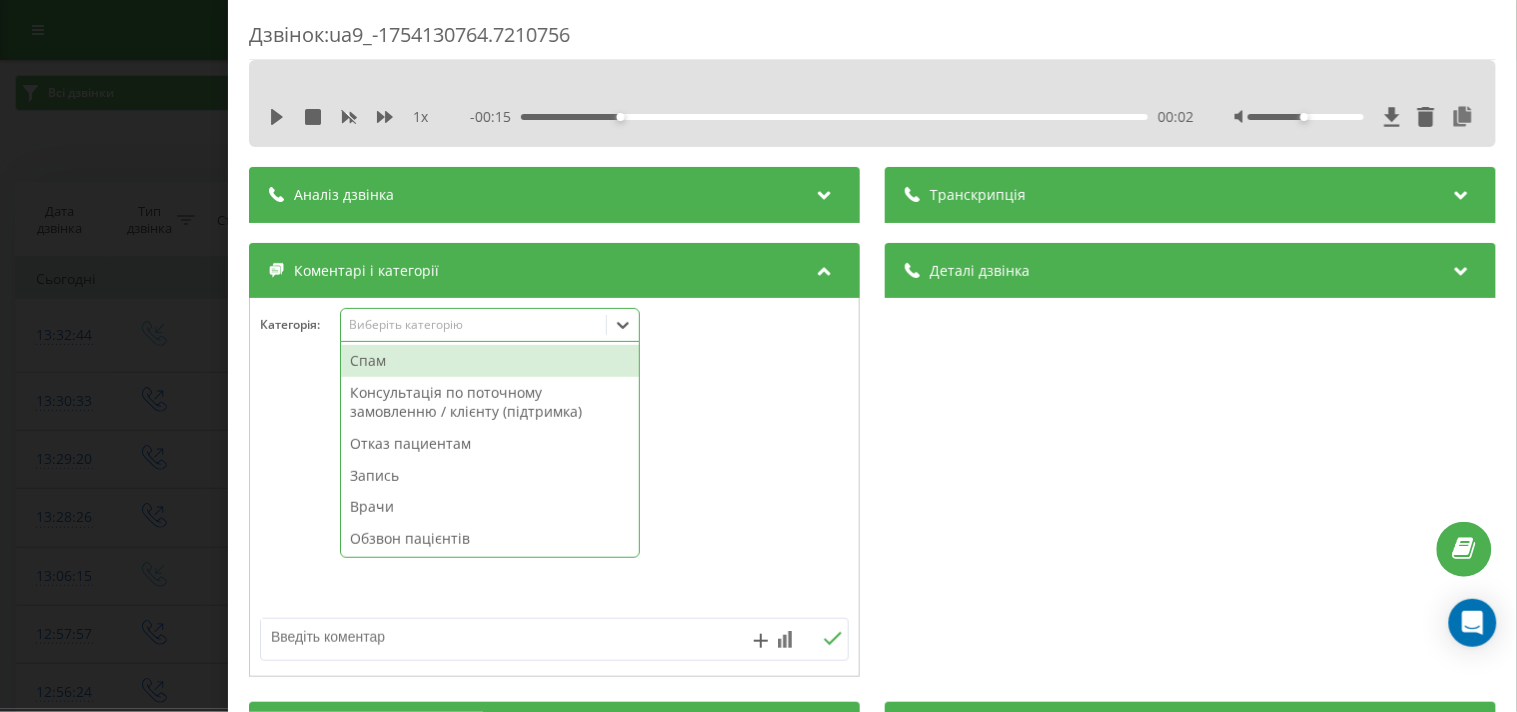 click on "Виберіть категорію" at bounding box center (473, 325) 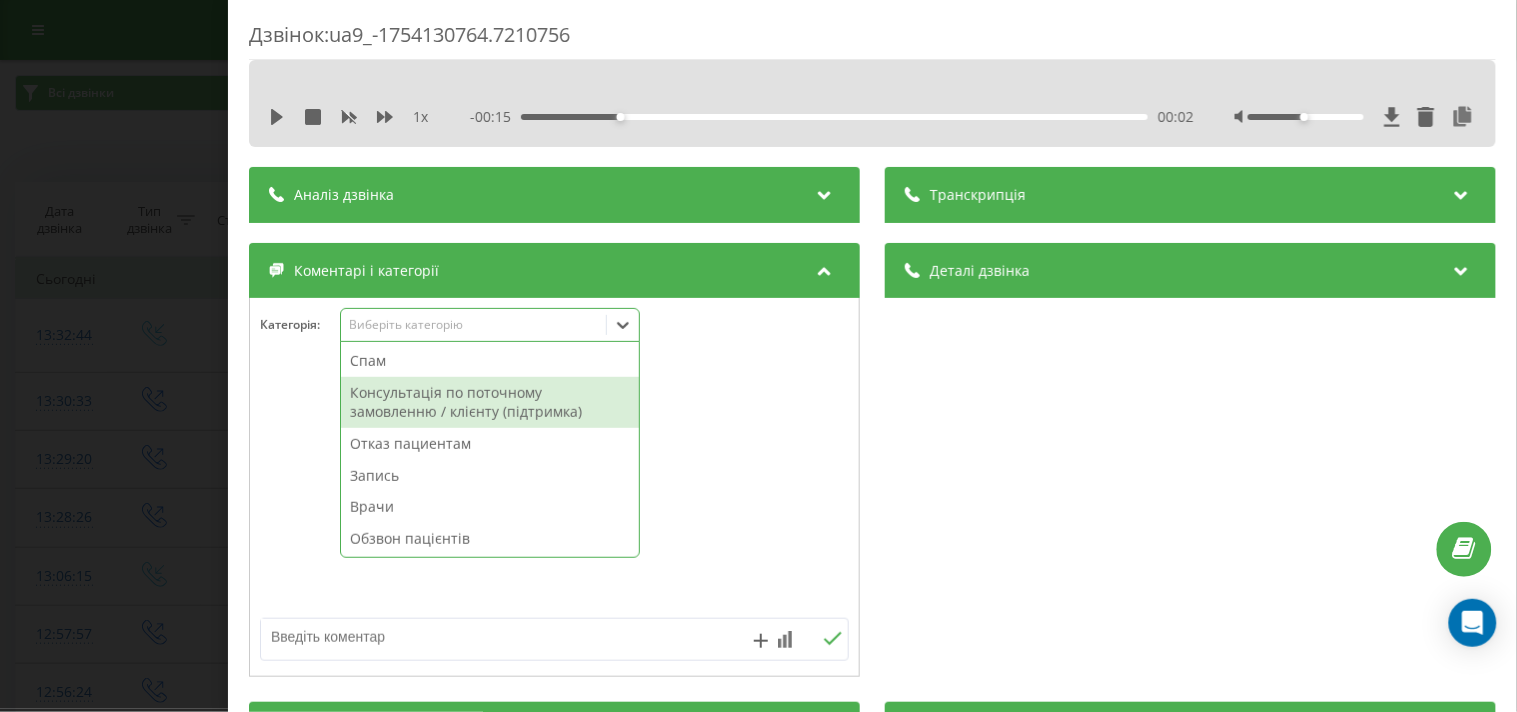 click on "Консультація по поточному замовленню / клієнту (підтримка)" at bounding box center (490, 402) 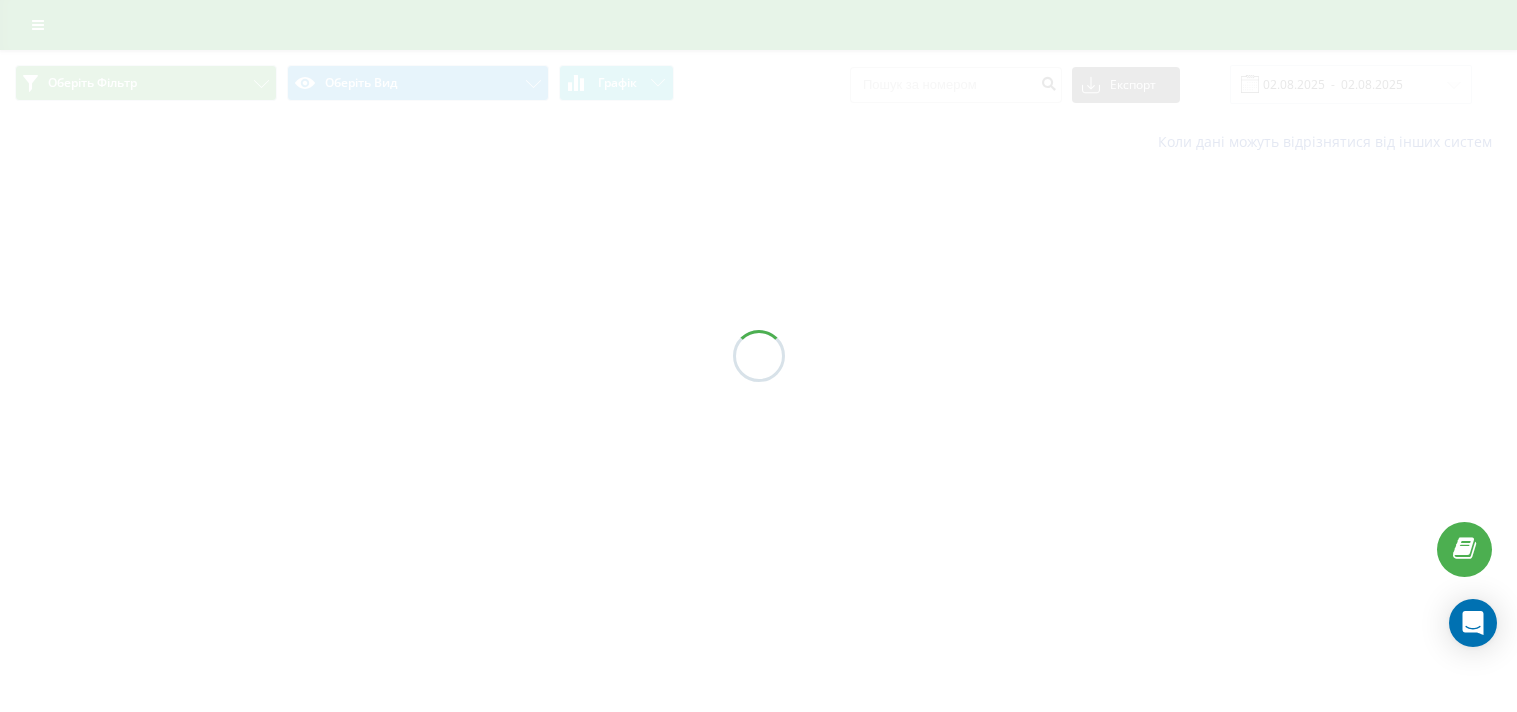 scroll, scrollTop: 0, scrollLeft: 0, axis: both 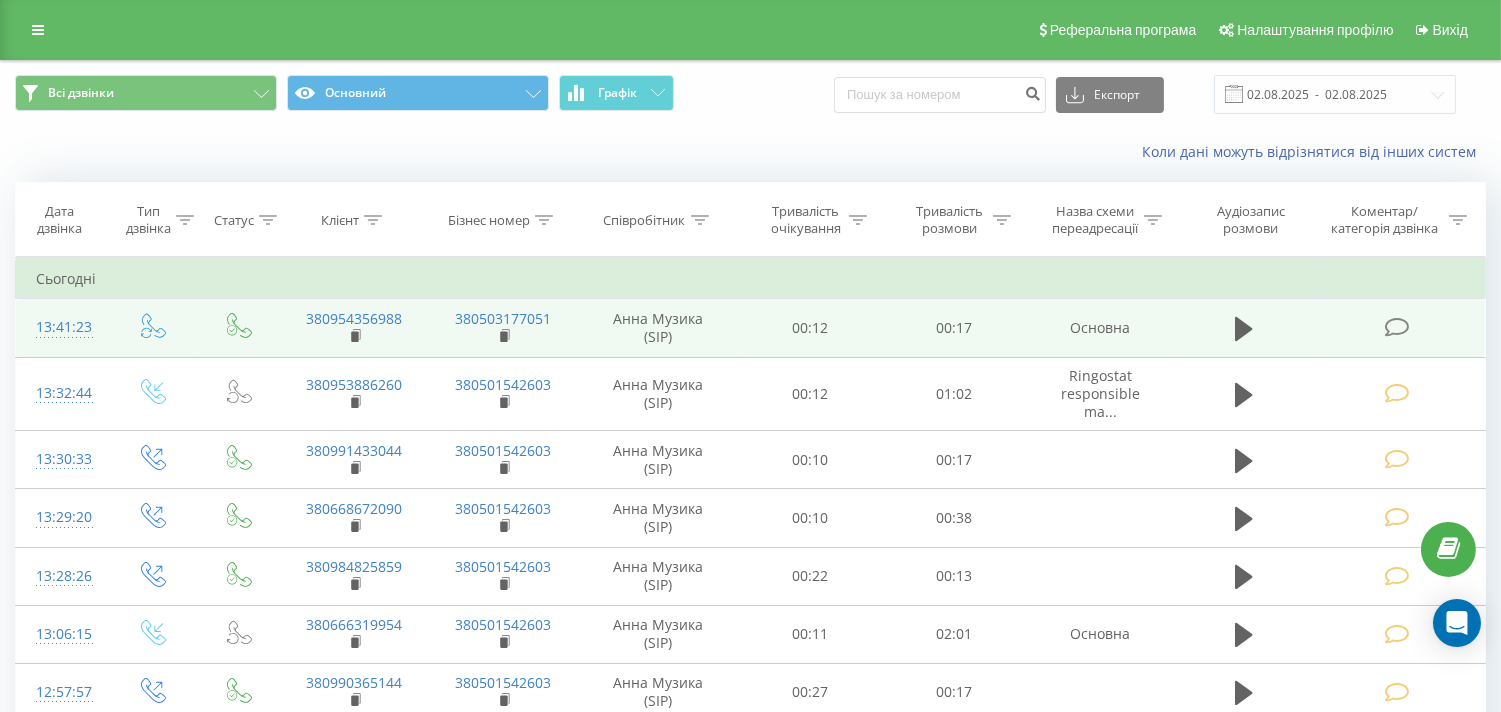 click at bounding box center [1396, 327] 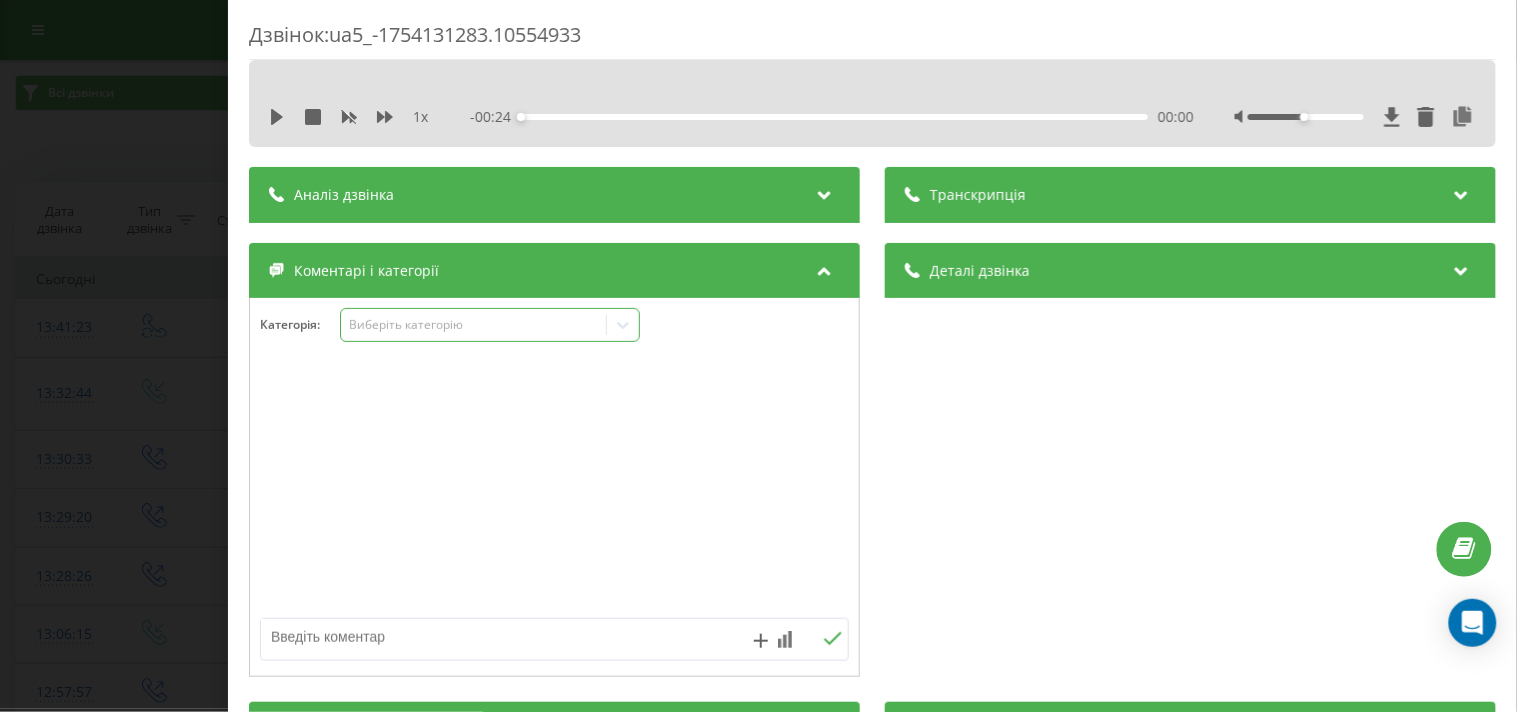 click on "Виберіть категорію" at bounding box center (490, 325) 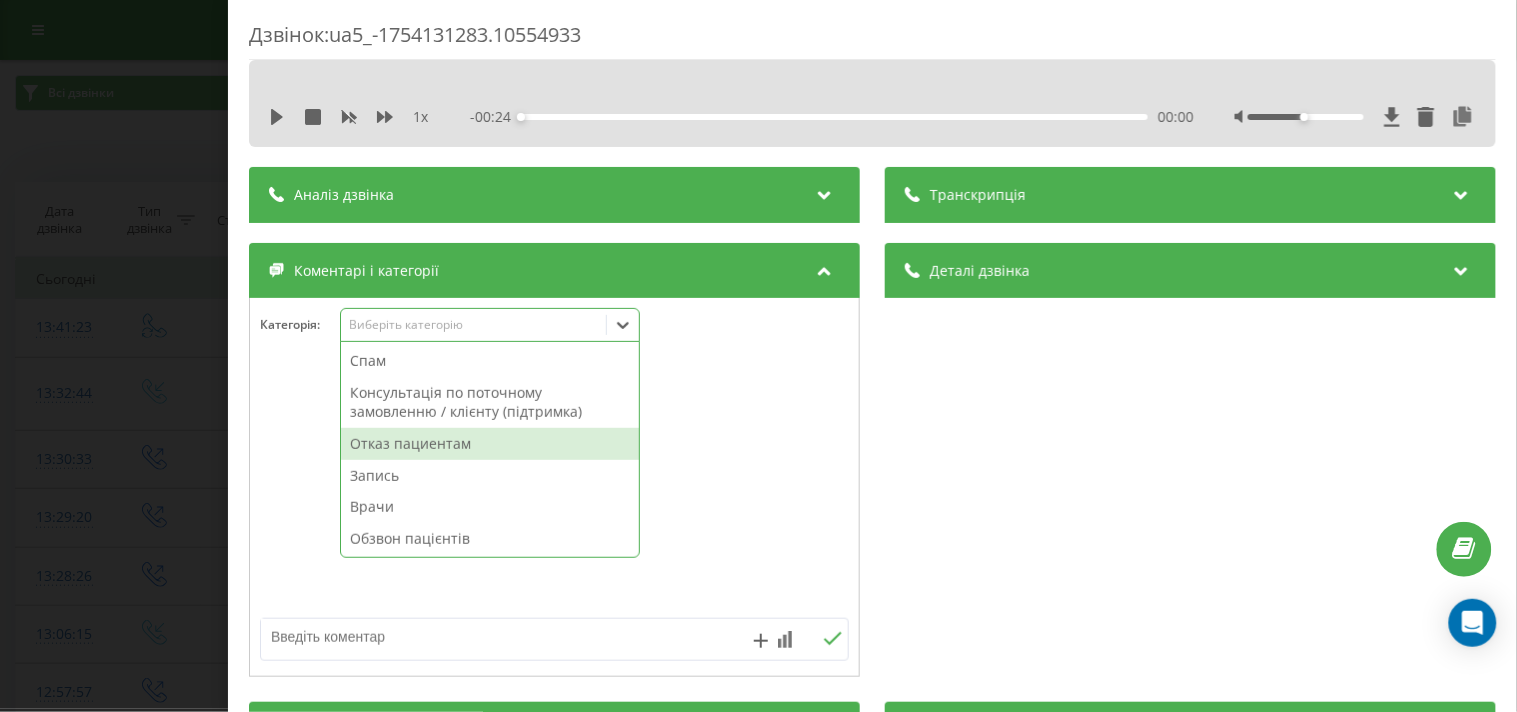 click on "Отказ пациентам" at bounding box center (490, 444) 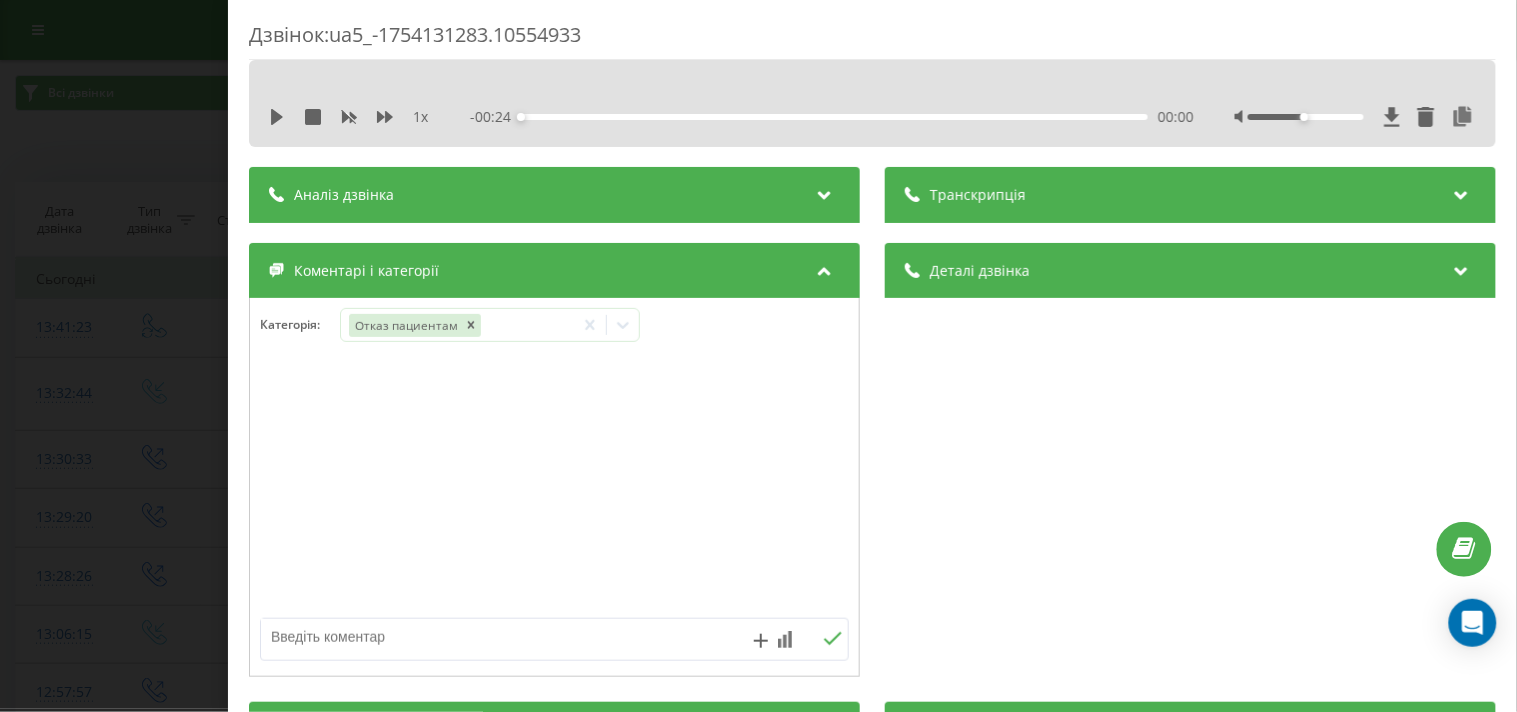 click at bounding box center [496, 637] 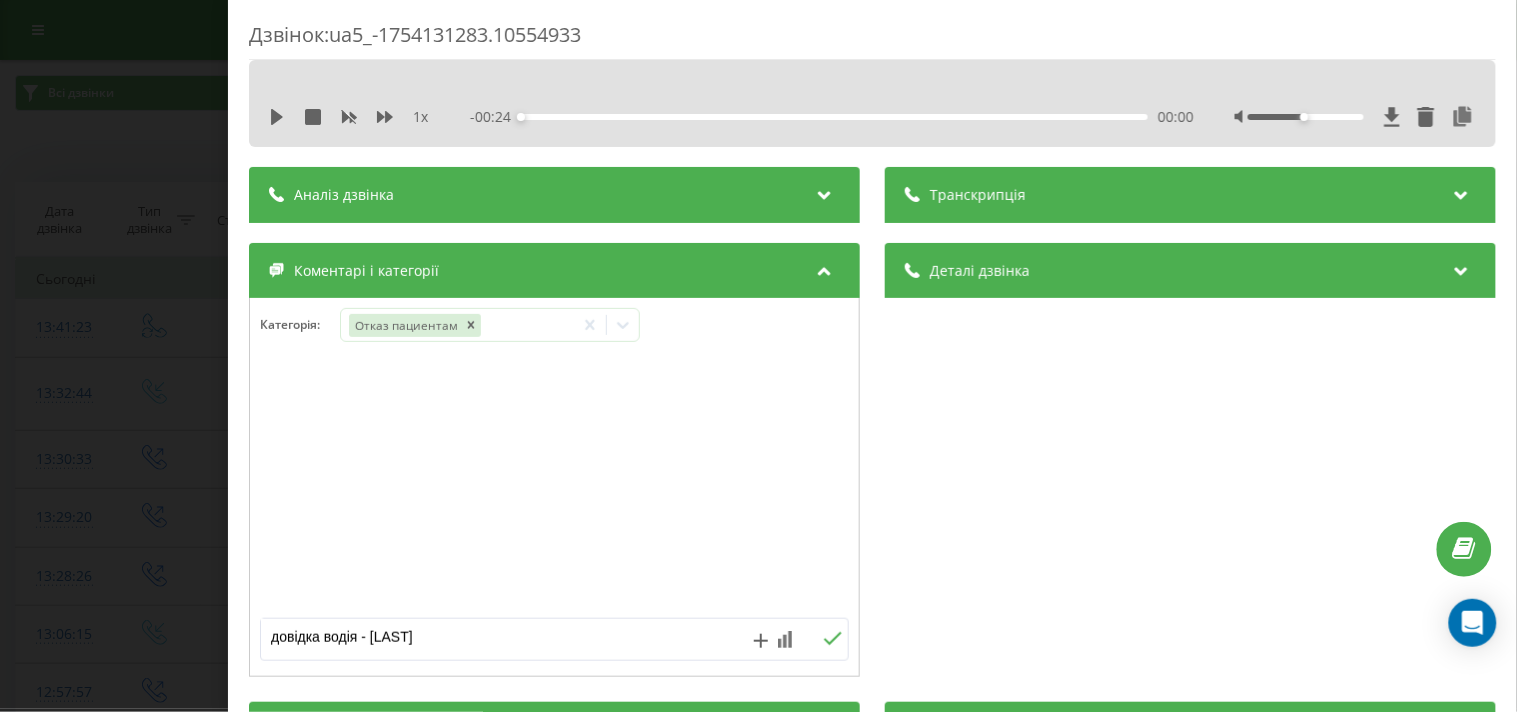 type on "довідка водія - Демент'єва" 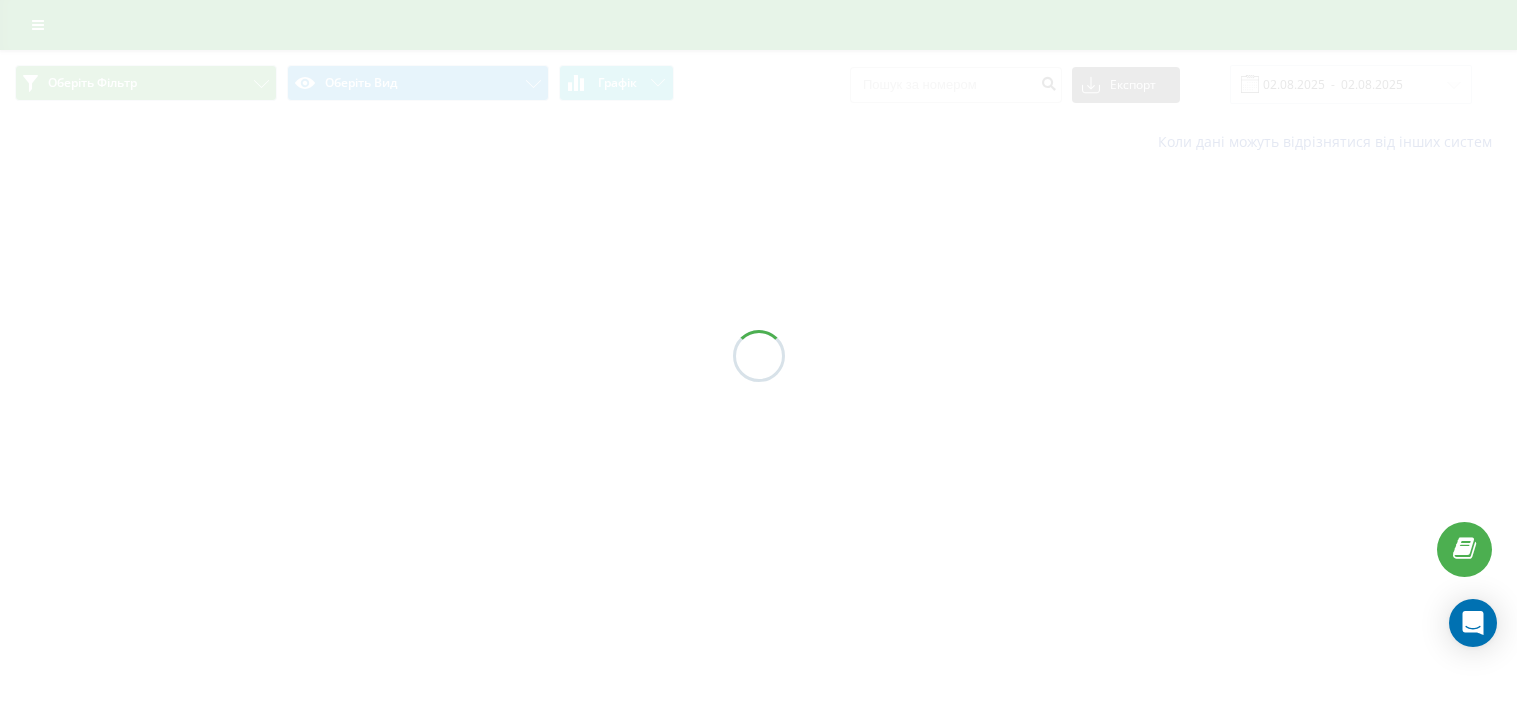 scroll, scrollTop: 0, scrollLeft: 0, axis: both 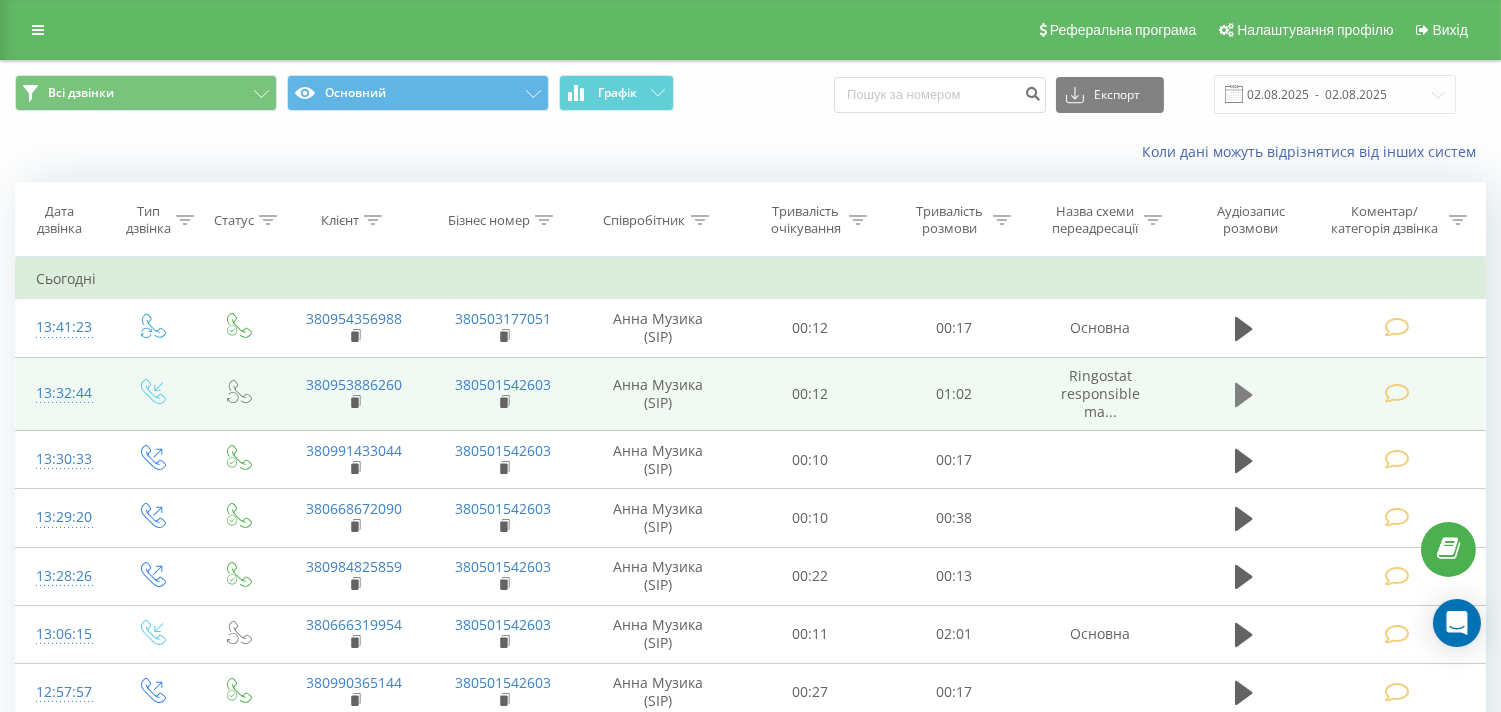 click 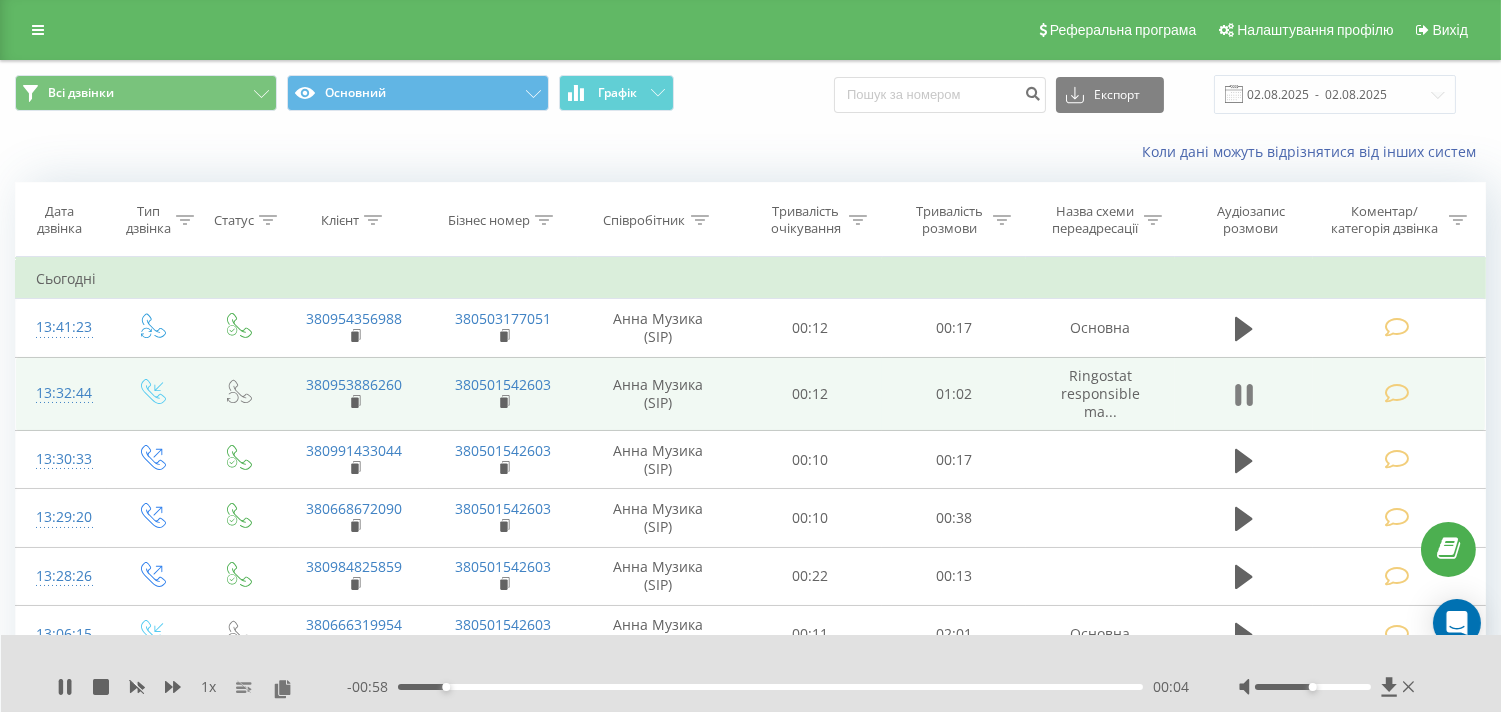 click 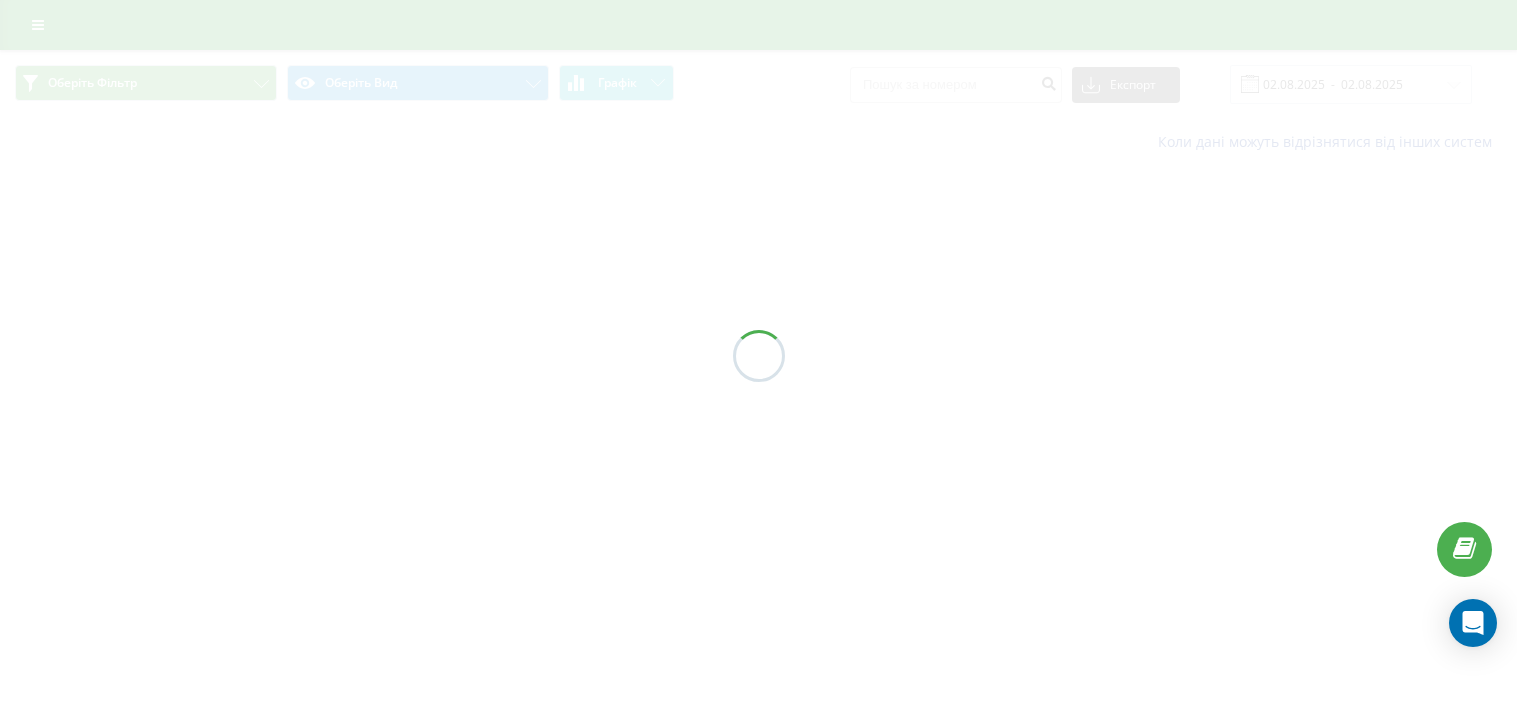 scroll, scrollTop: 0, scrollLeft: 0, axis: both 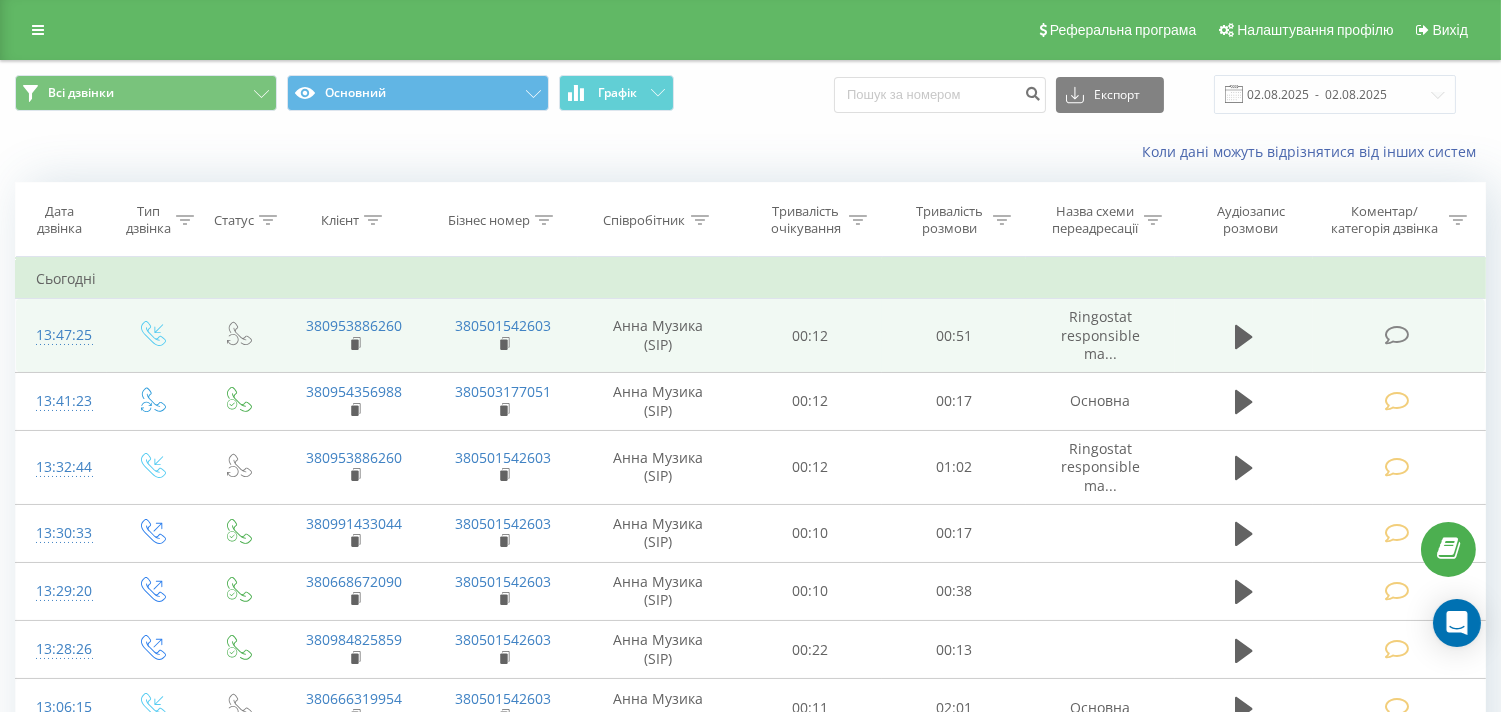 click at bounding box center (1396, 335) 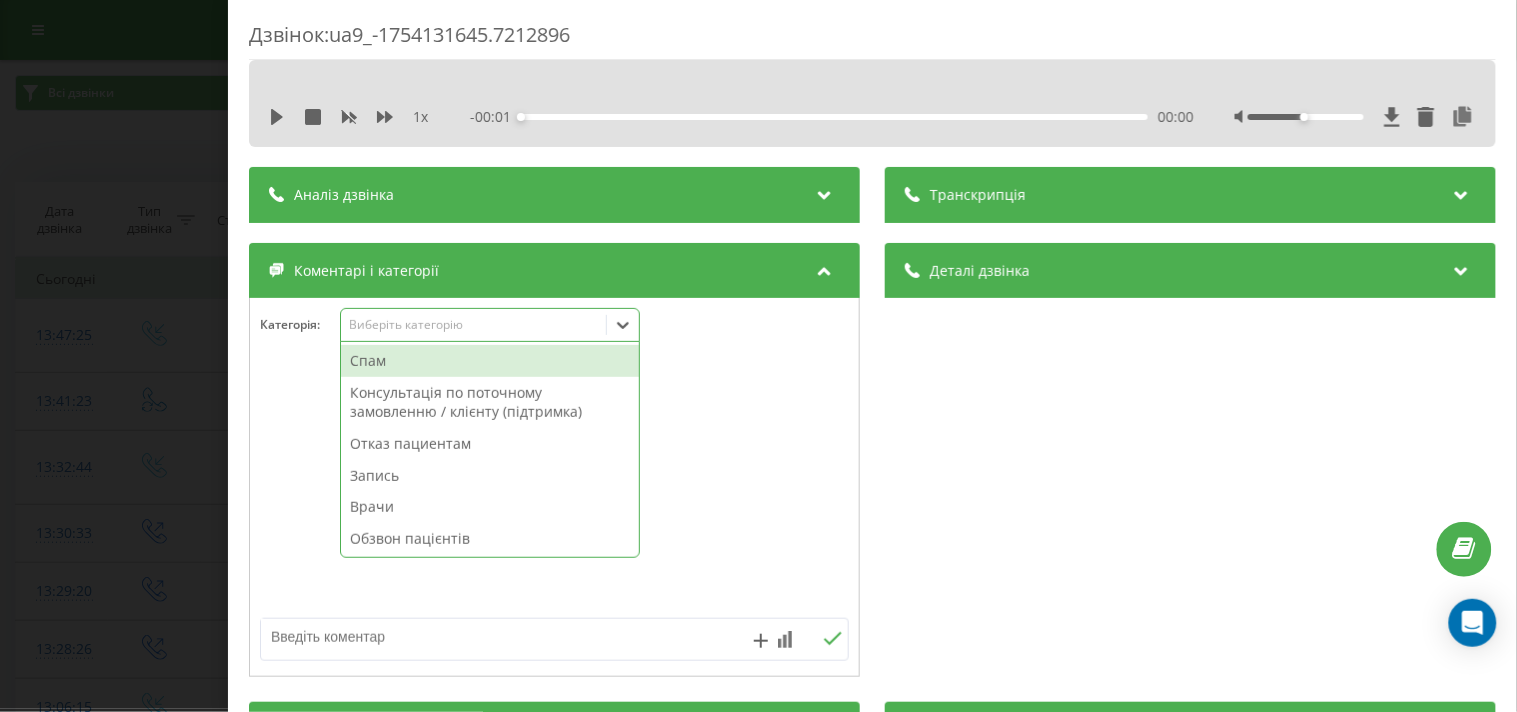 click on "Виберіть категорію" at bounding box center (473, 325) 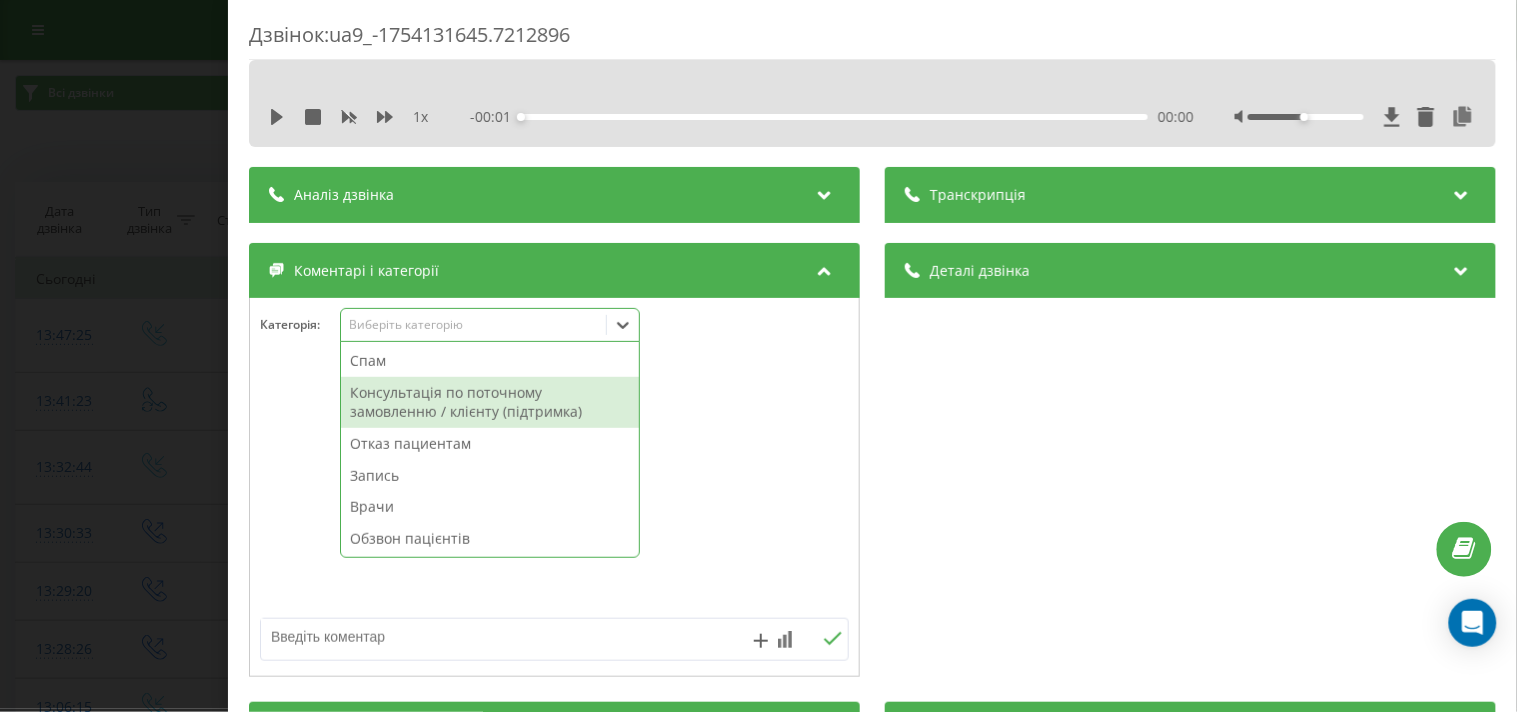 click on "Консультація по поточному замовленню / клієнту (підтримка)" at bounding box center (490, 402) 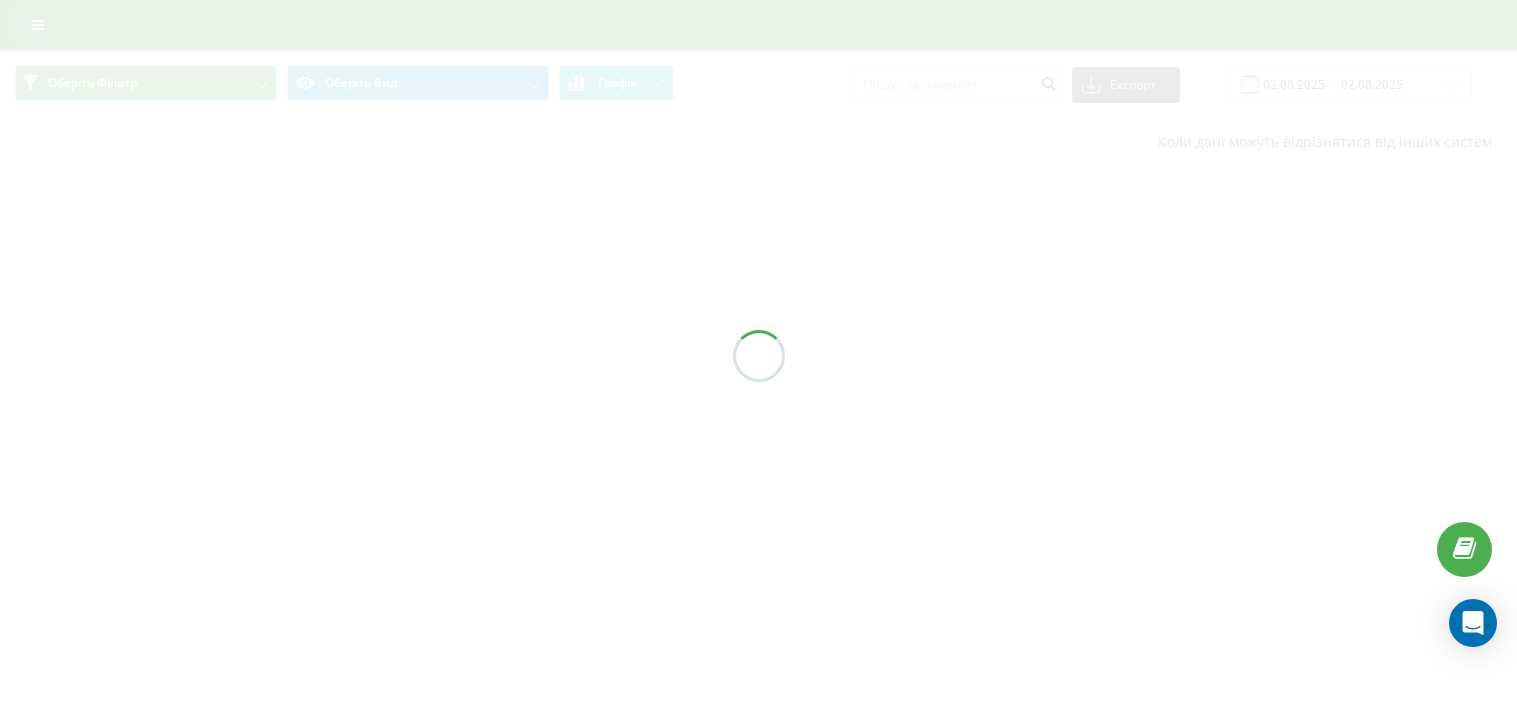 scroll, scrollTop: 0, scrollLeft: 0, axis: both 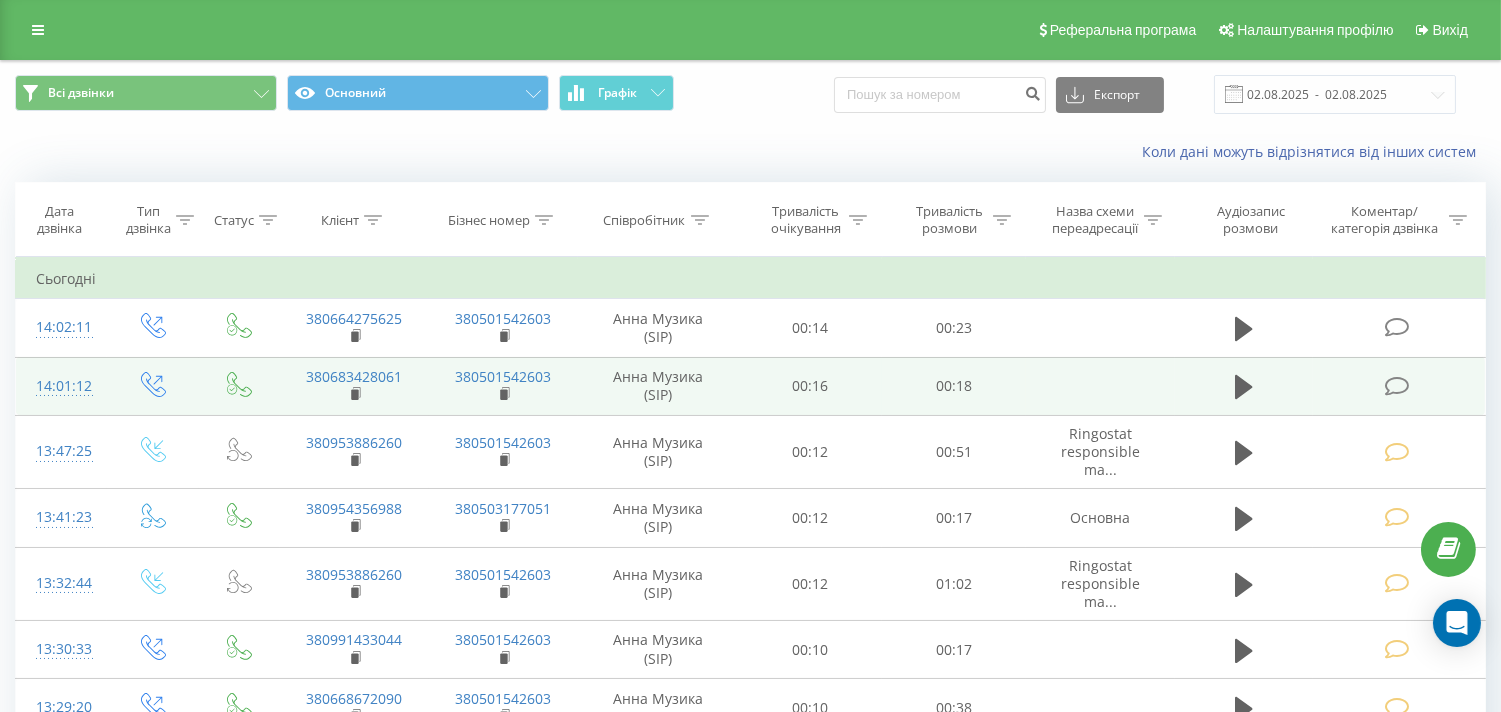 click at bounding box center [1396, 386] 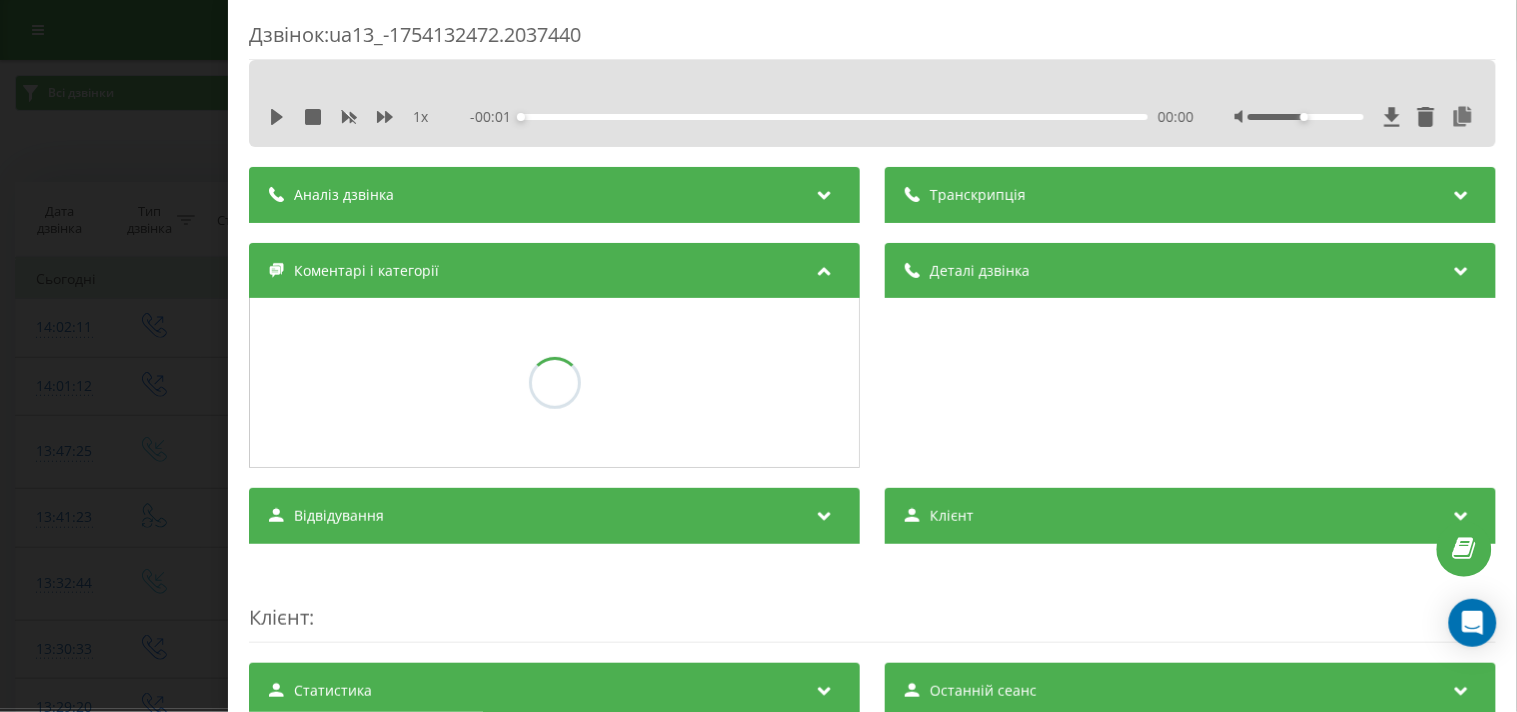drag, startPoint x: 768, startPoint y: 277, endPoint x: 667, endPoint y: 273, distance: 101.07918 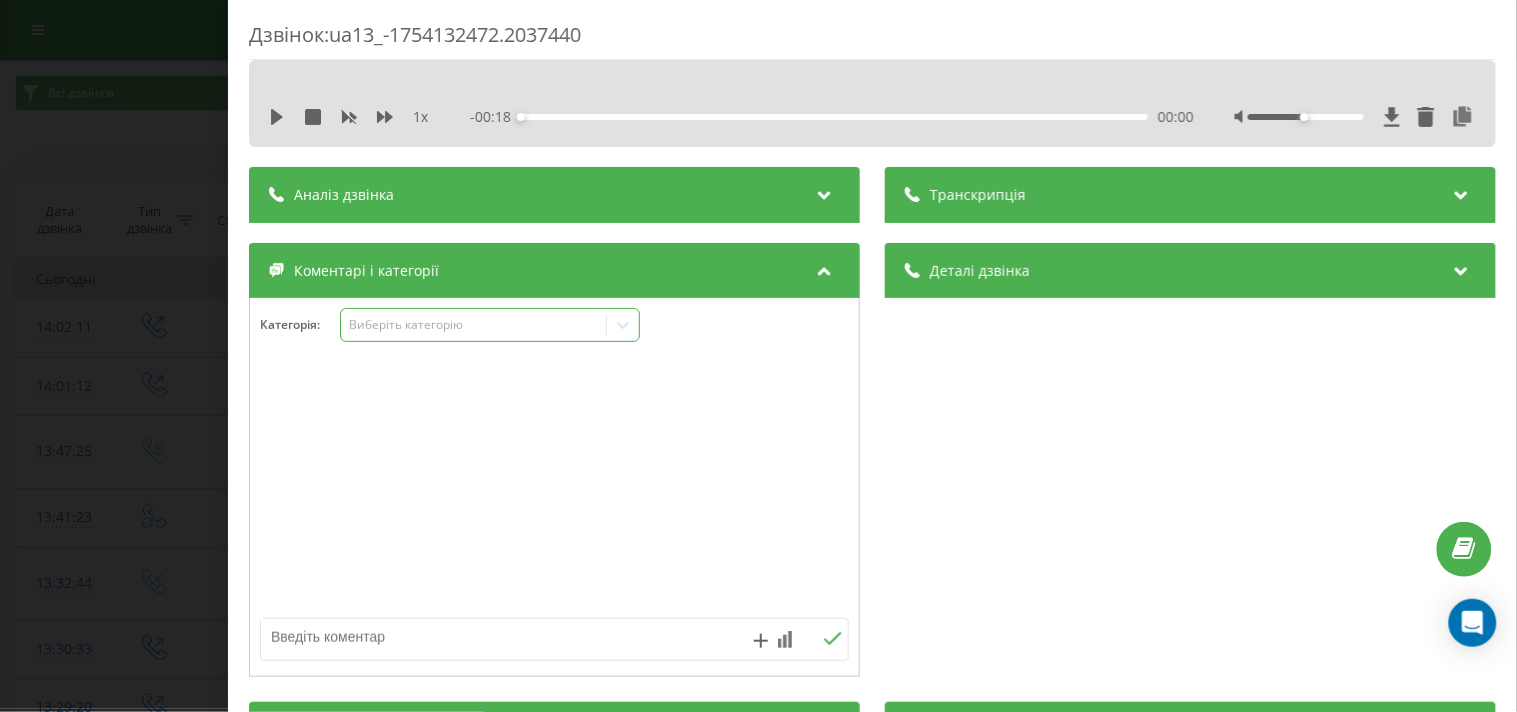 click on "Виберіть категорію" at bounding box center [473, 325] 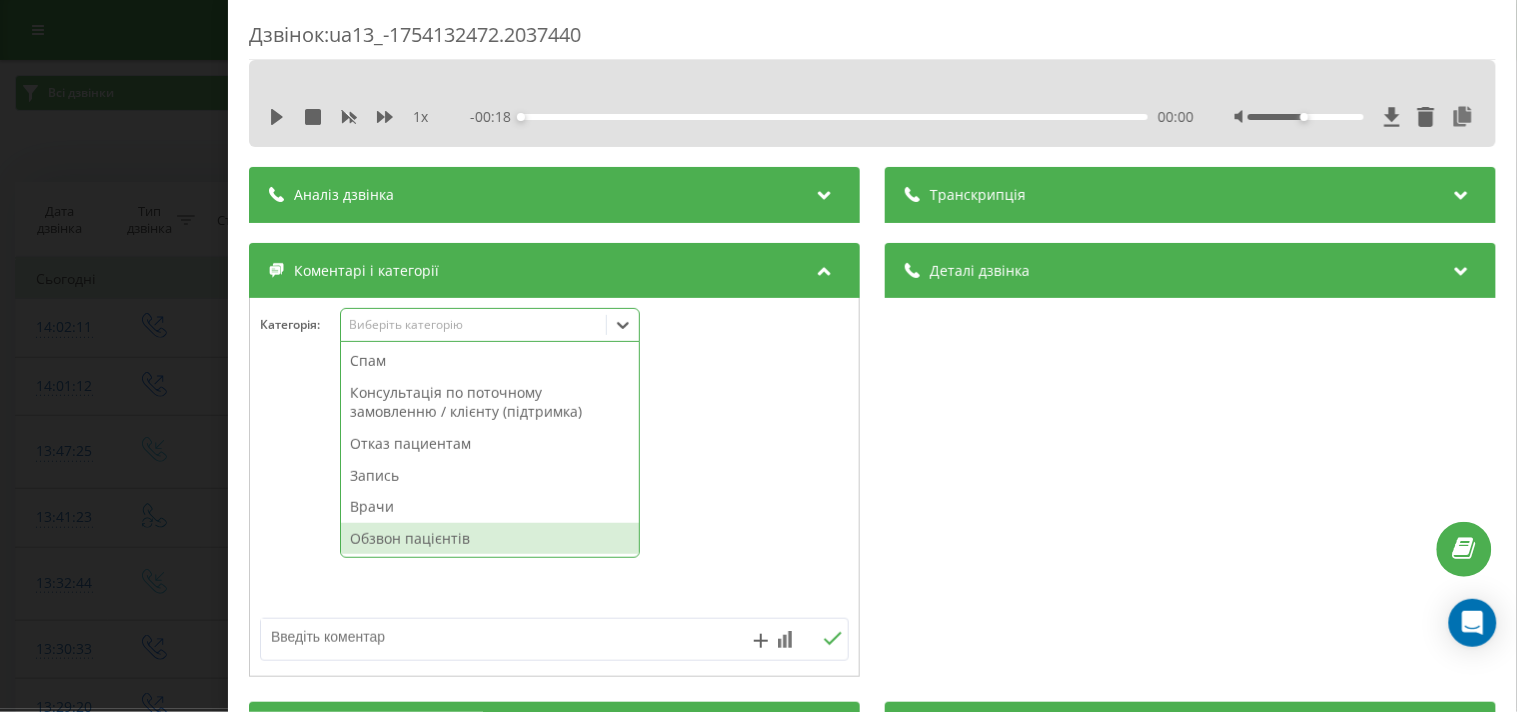click on "Обзвон пацієнтів" at bounding box center (490, 539) 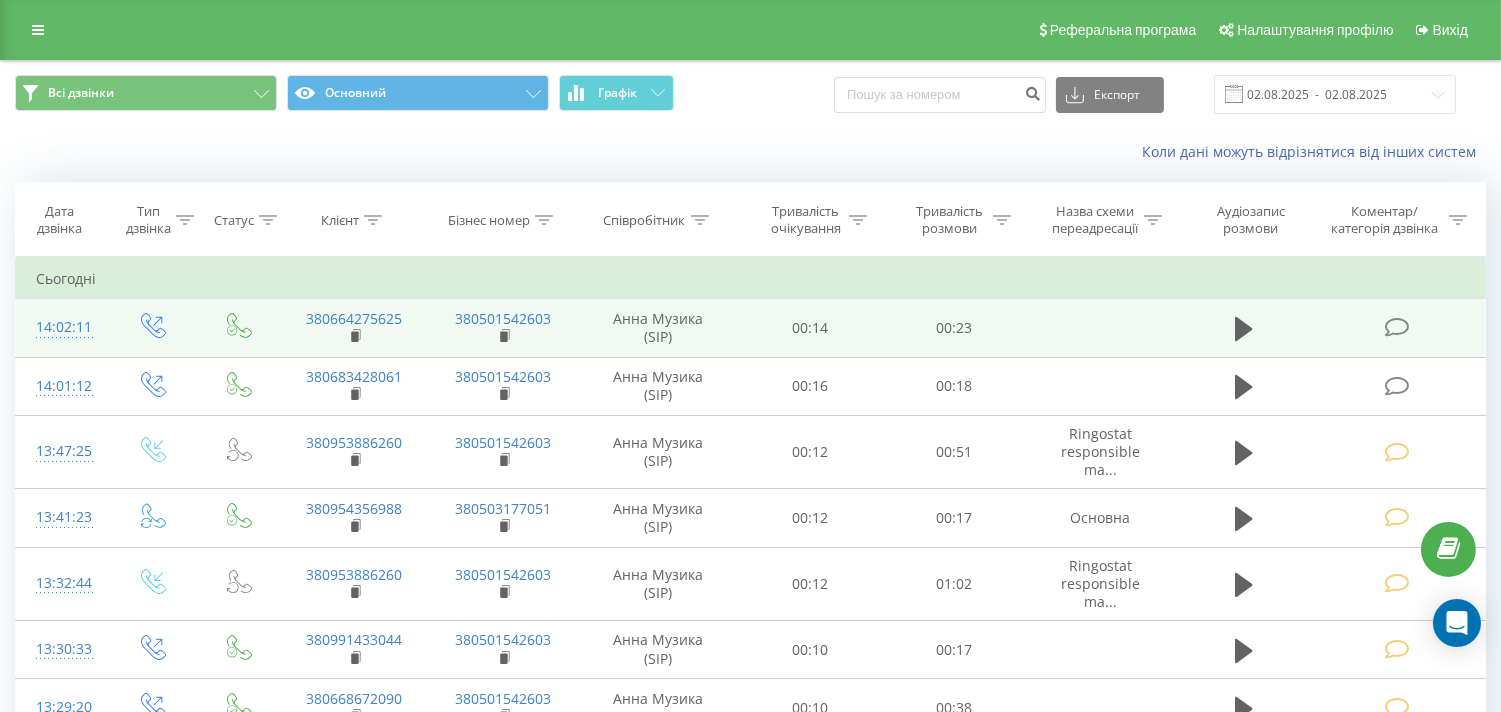 click at bounding box center [1396, 327] 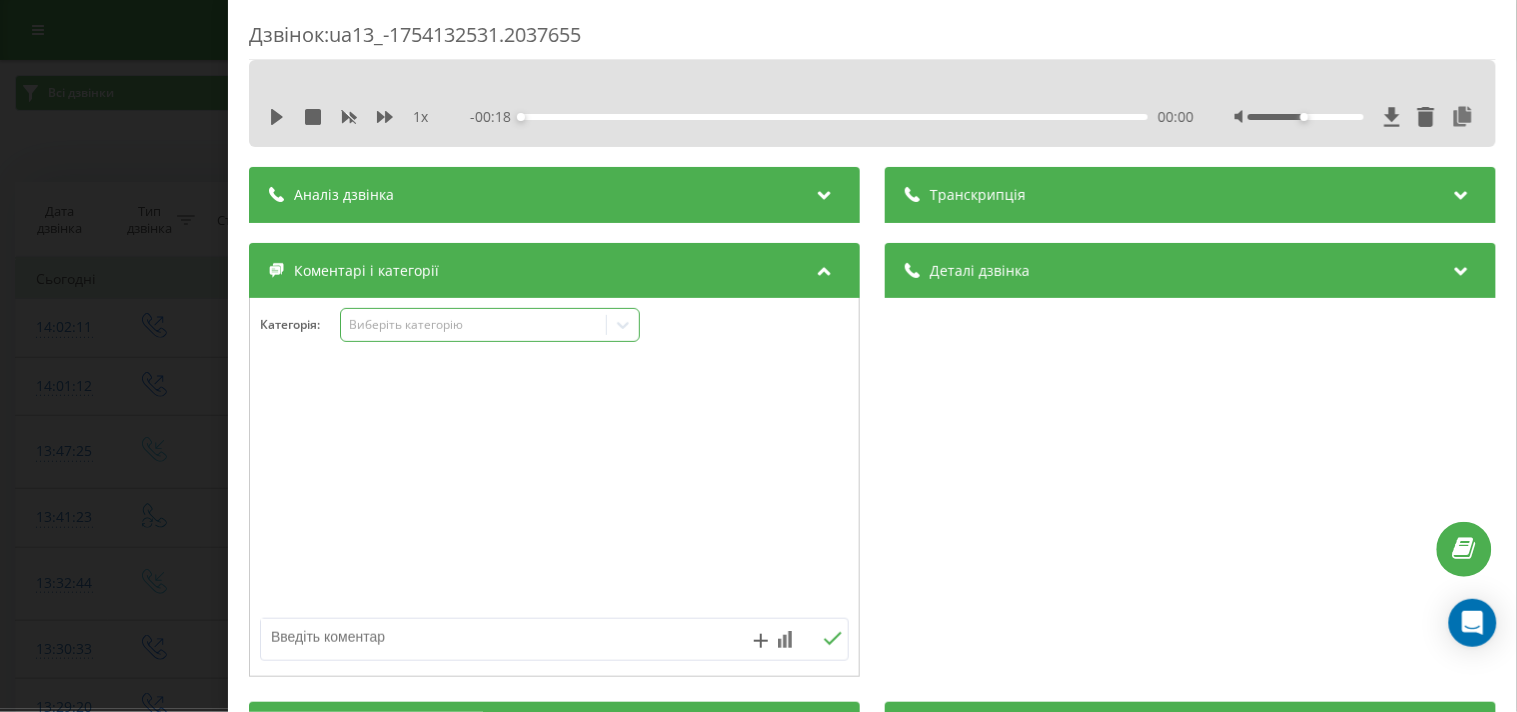 click on "Виберіть категорію" at bounding box center [473, 325] 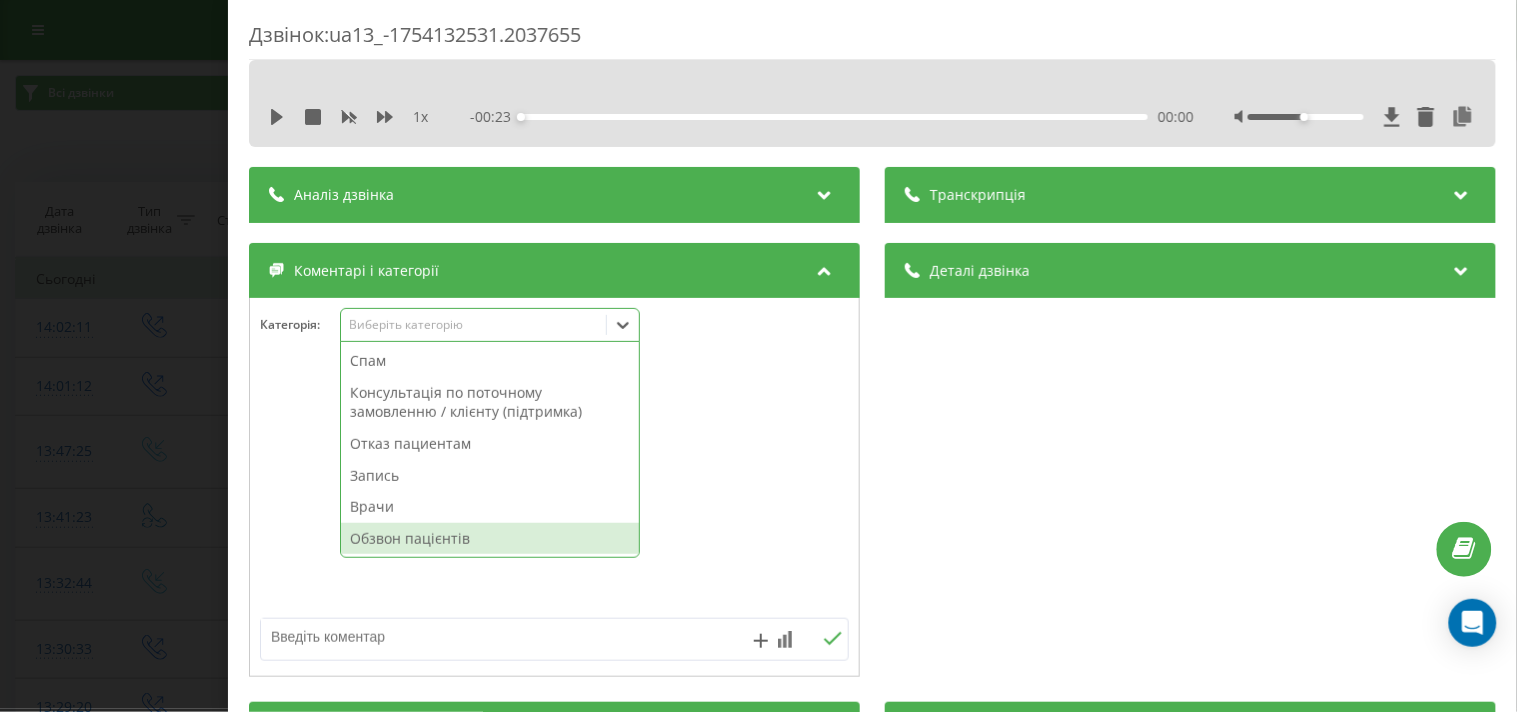 drag, startPoint x: 435, startPoint y: 541, endPoint x: 95, endPoint y: 53, distance: 594.7638 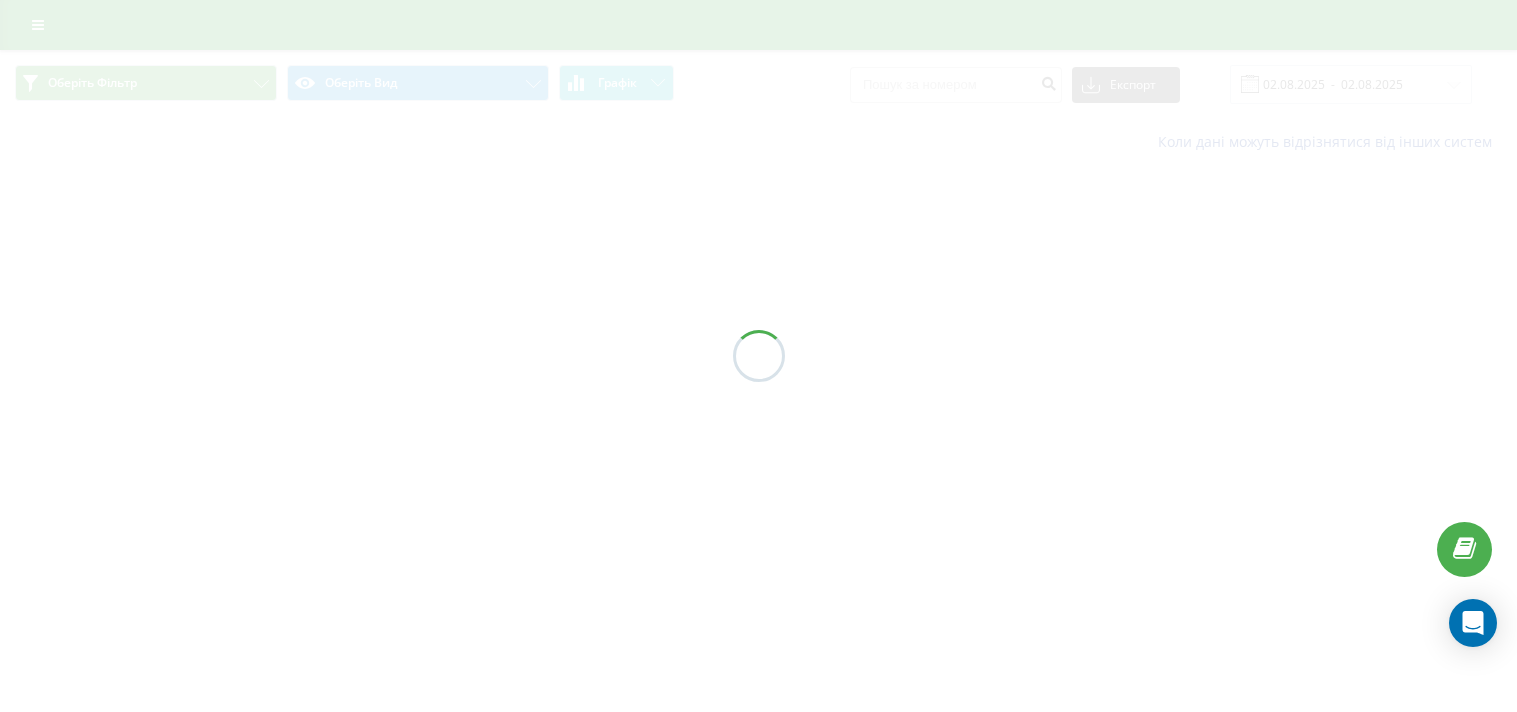 scroll, scrollTop: 0, scrollLeft: 0, axis: both 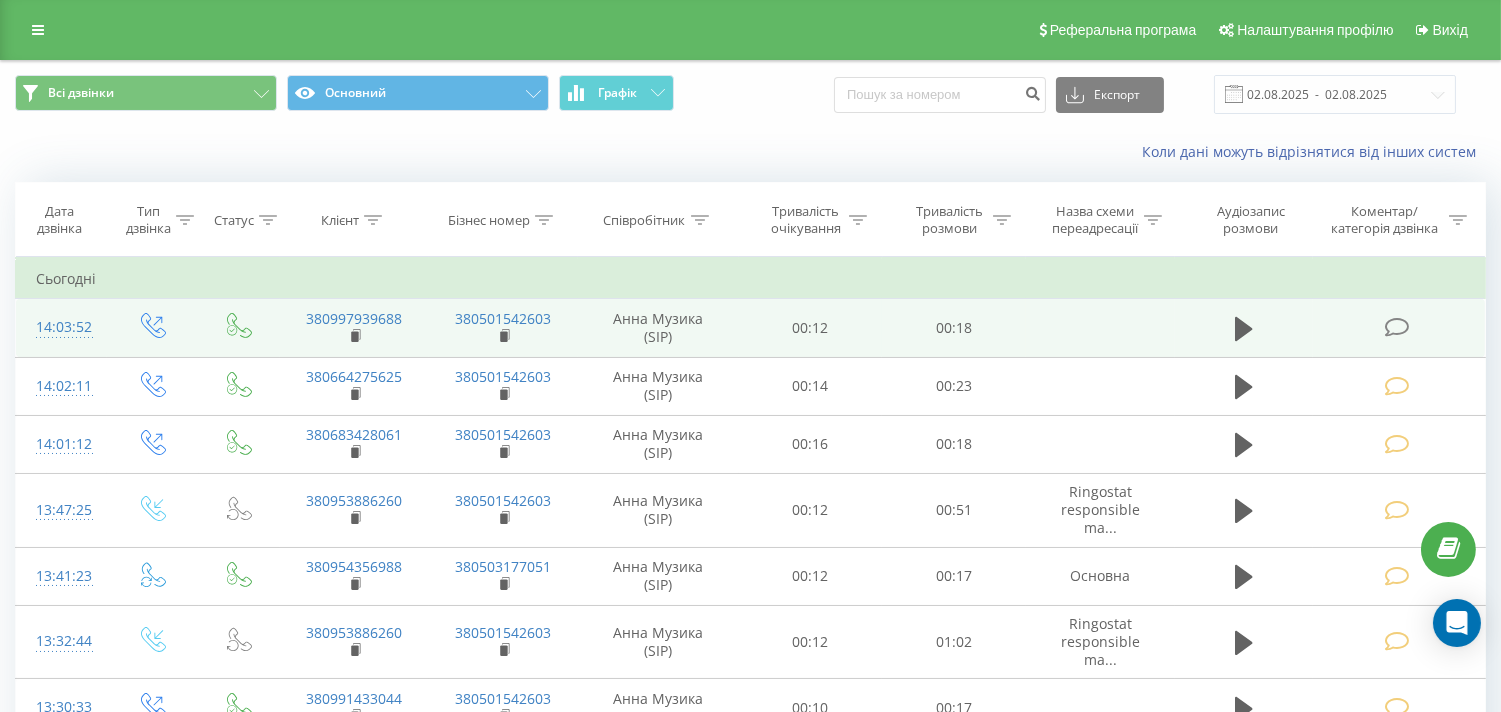 click at bounding box center (1399, 328) 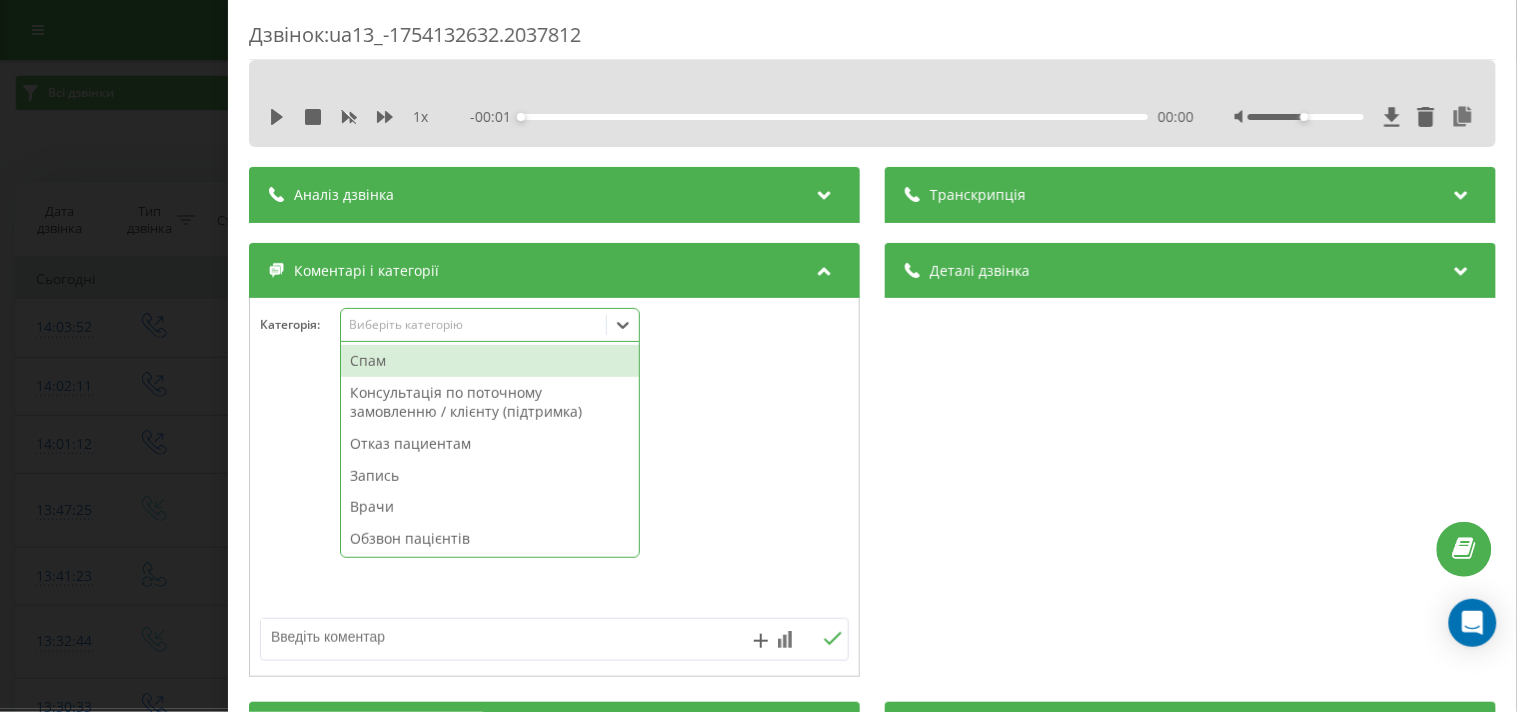 click on "Виберіть категорію" at bounding box center [473, 325] 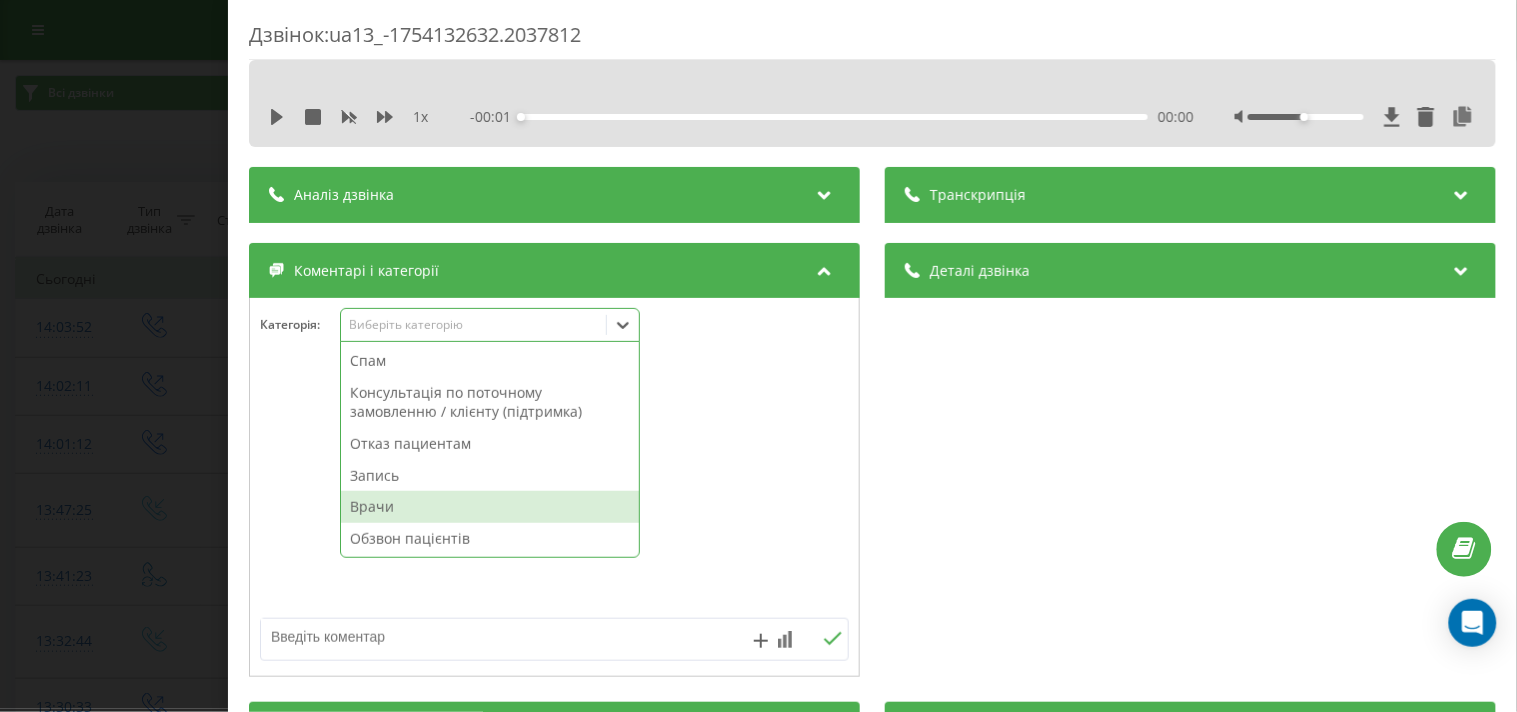 drag, startPoint x: 483, startPoint y: 498, endPoint x: 483, endPoint y: 515, distance: 17 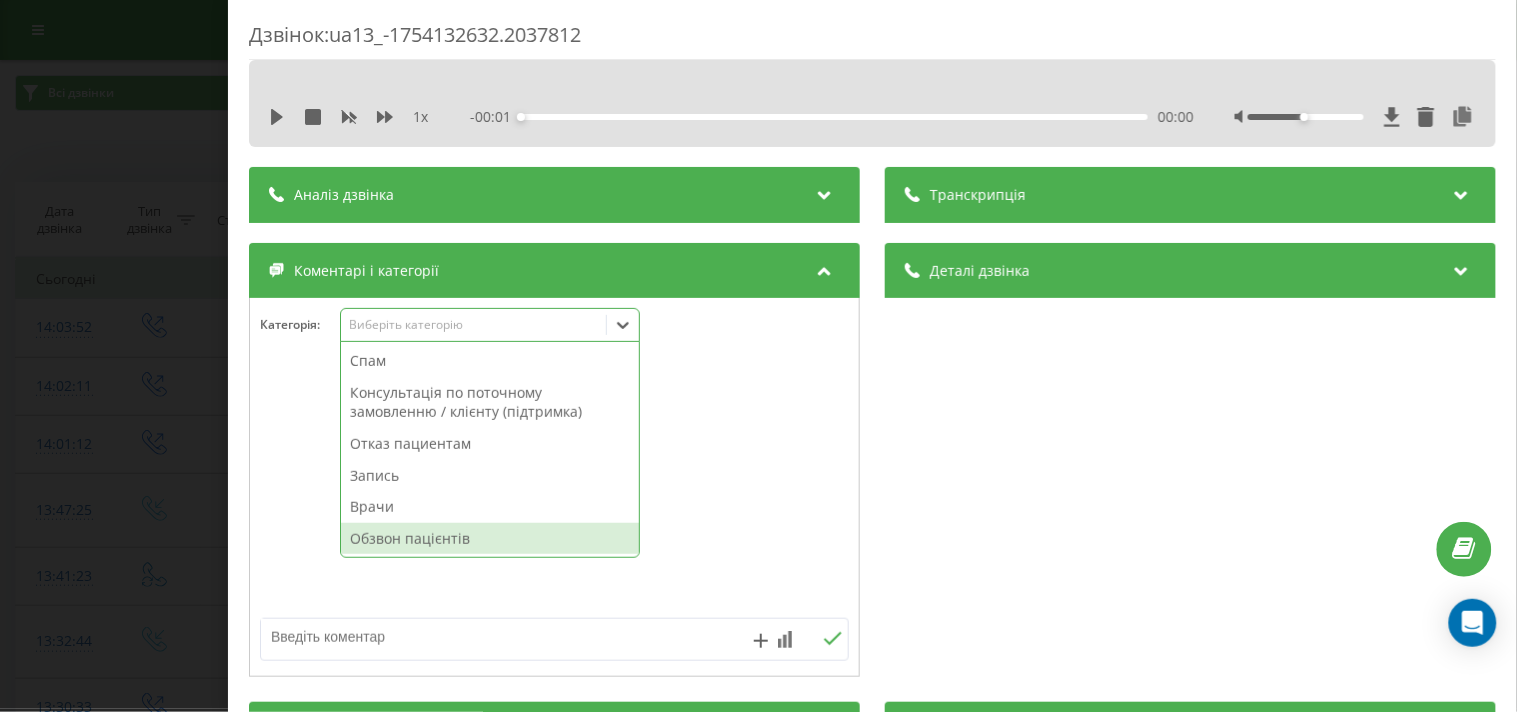 click on "Обзвон пацієнтів" at bounding box center [490, 539] 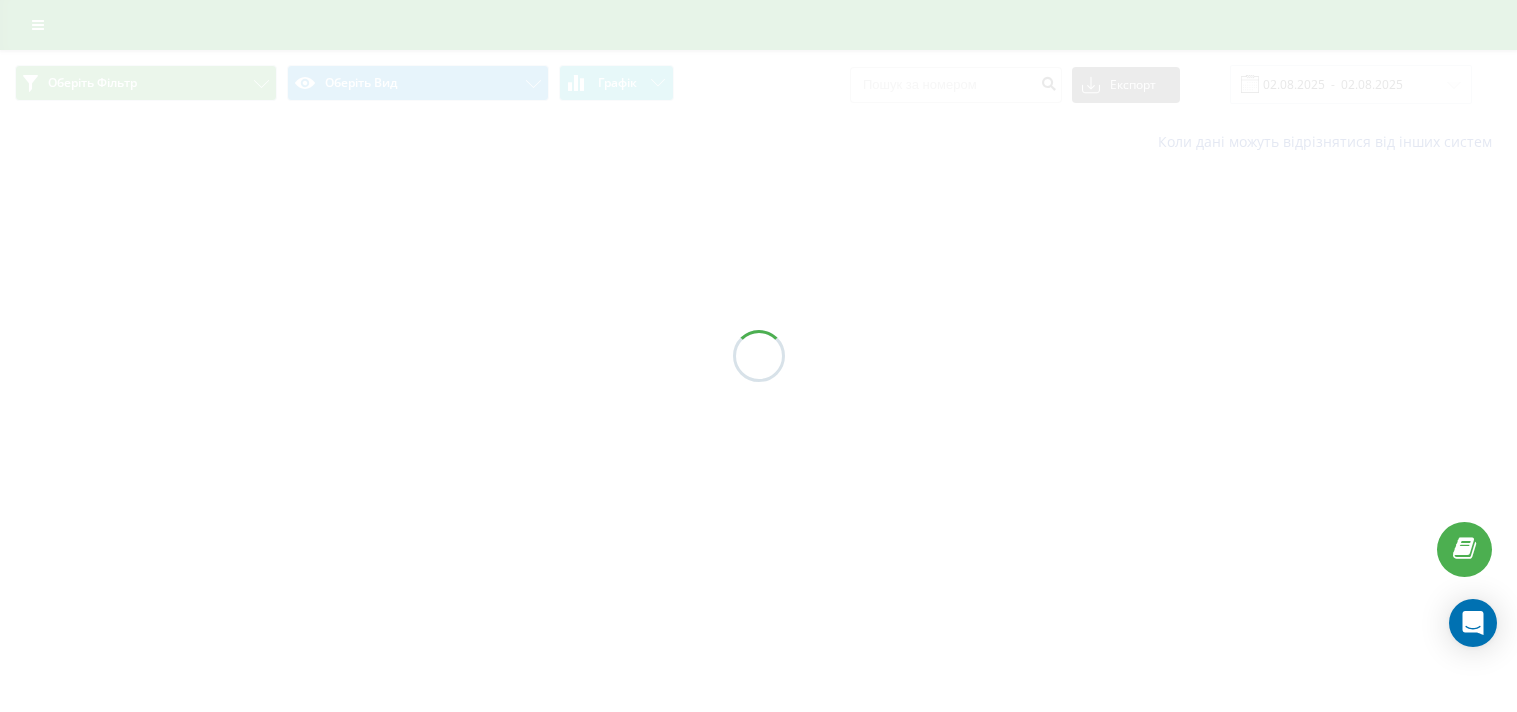 scroll, scrollTop: 0, scrollLeft: 0, axis: both 